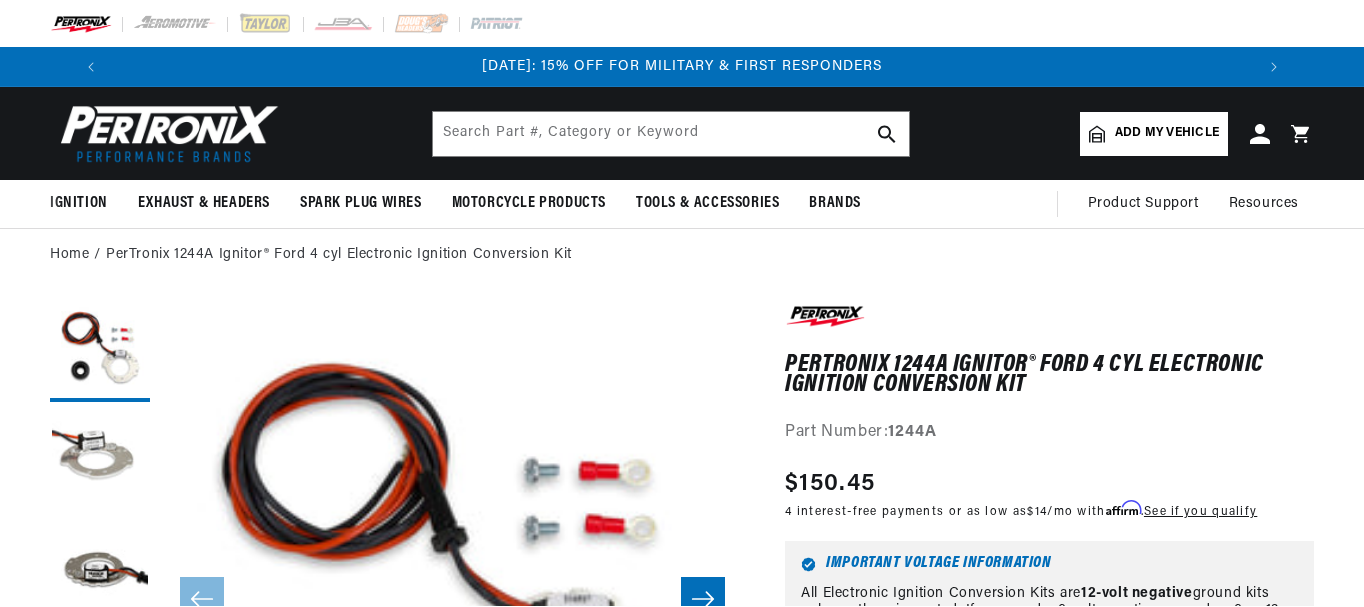 scroll, scrollTop: 0, scrollLeft: 0, axis: both 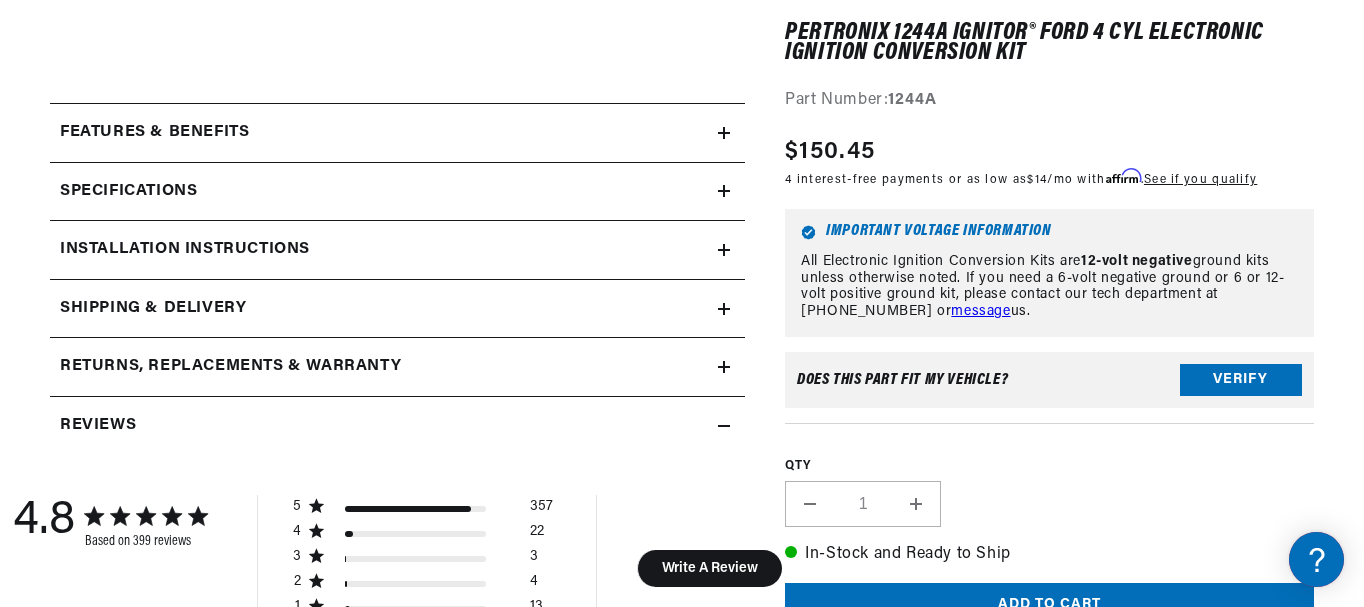 click on "Features & Benefits" at bounding box center [154, 133] 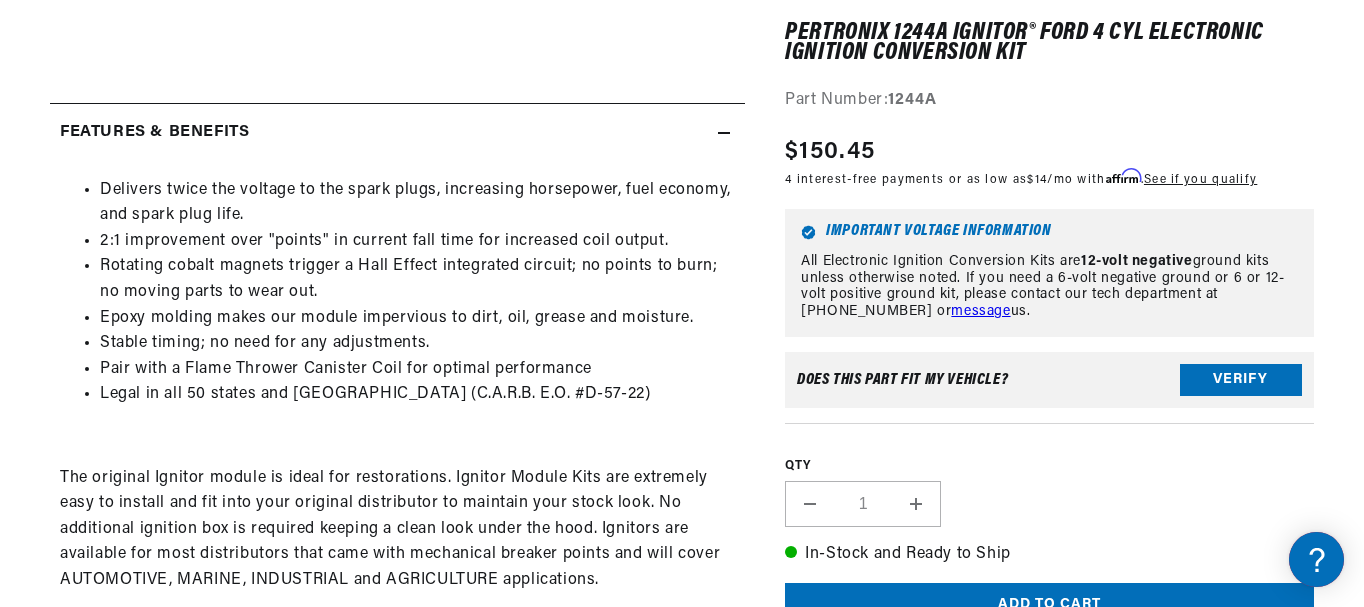 scroll, scrollTop: 0, scrollLeft: 1181, axis: horizontal 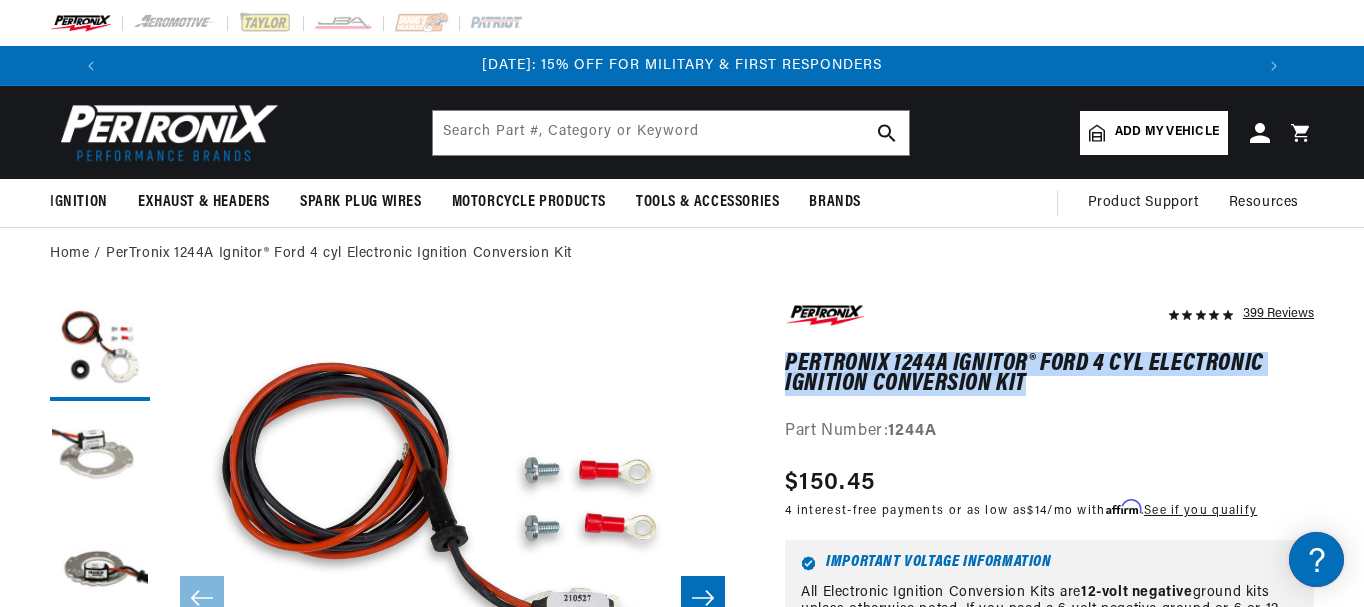 drag, startPoint x: 788, startPoint y: 360, endPoint x: 1027, endPoint y: 383, distance: 240.10414 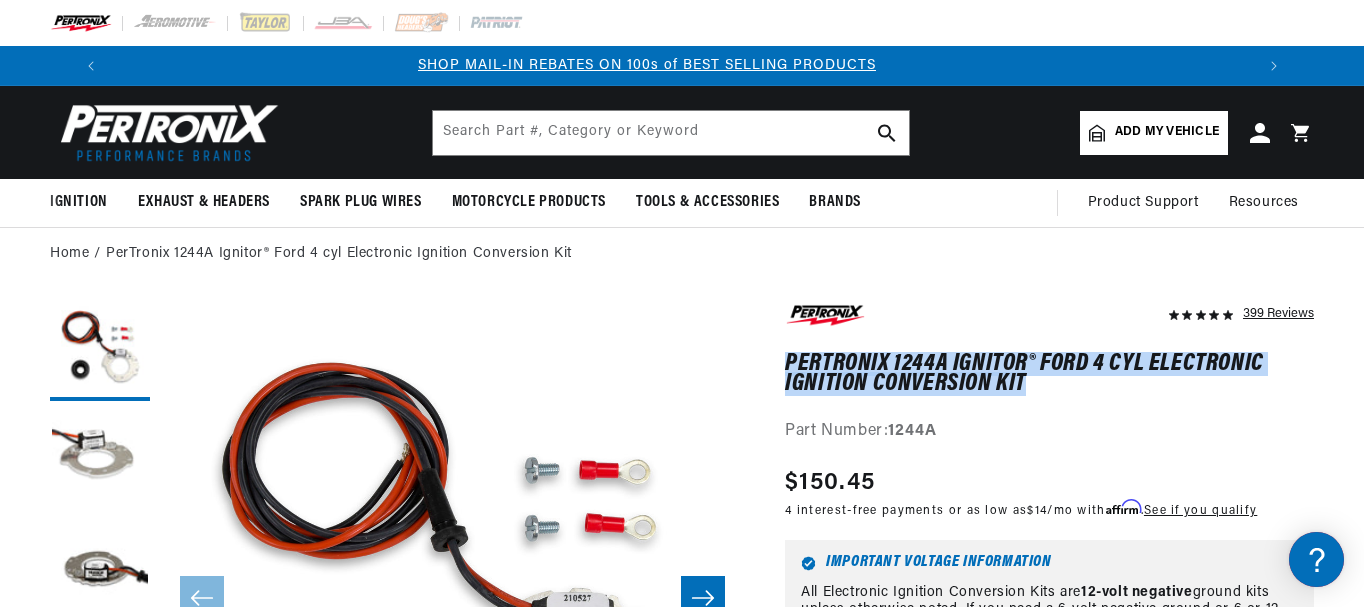scroll, scrollTop: 0, scrollLeft: 1181, axis: horizontal 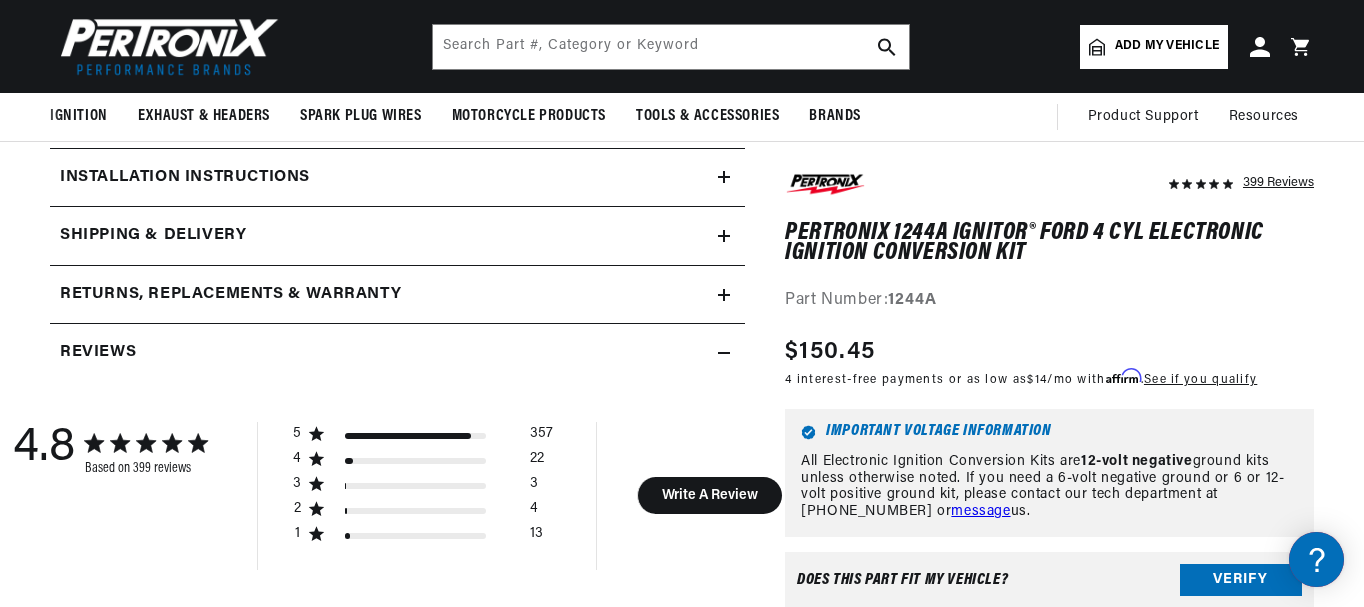 click on "Reviews" at bounding box center (154, -701) 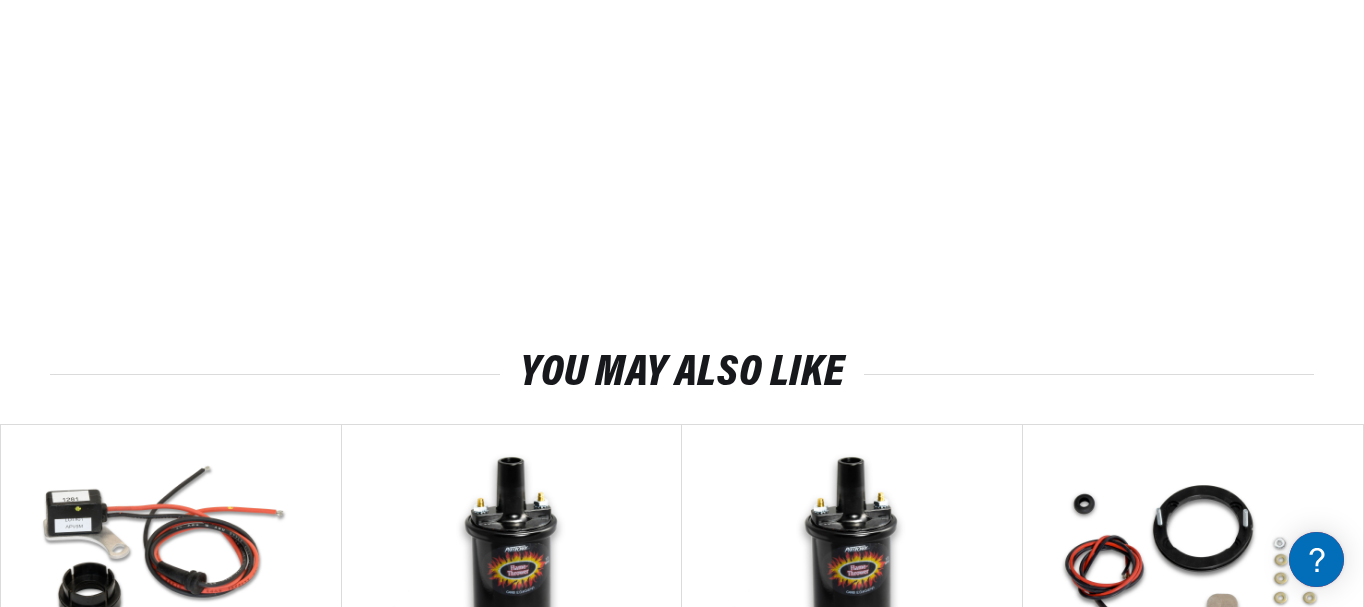 scroll, scrollTop: 2833, scrollLeft: 0, axis: vertical 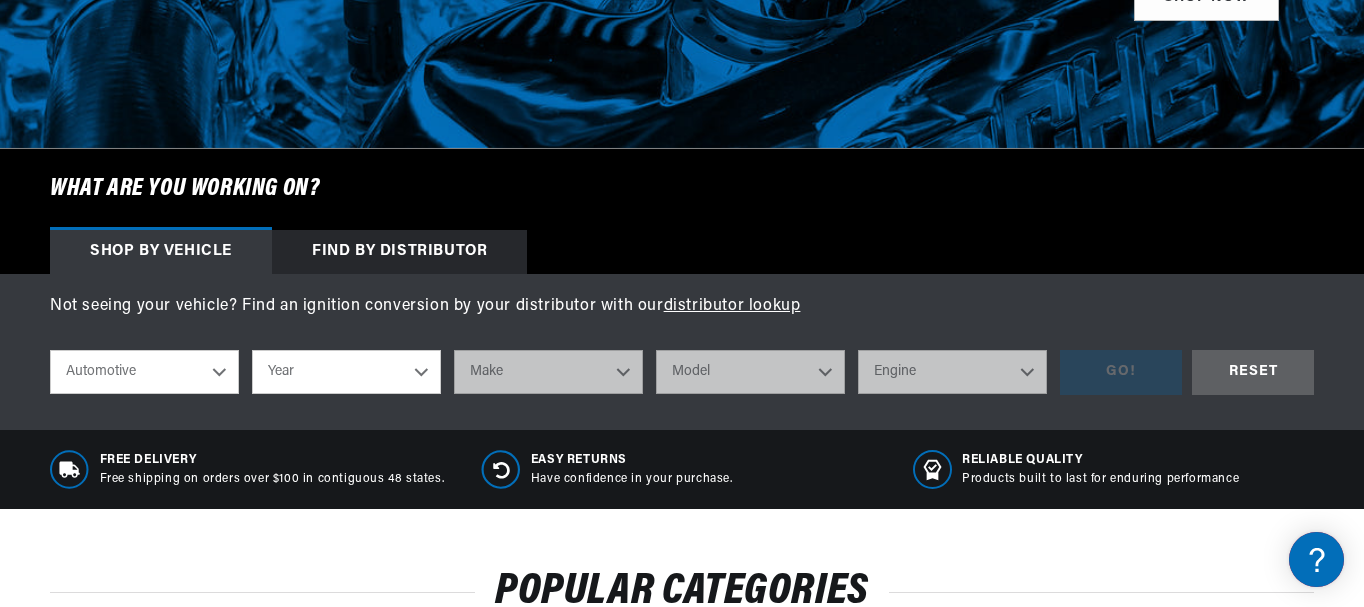 click on "Automotive
Agricultural
Industrial
Marine
Motorcycle" at bounding box center [144, 372] 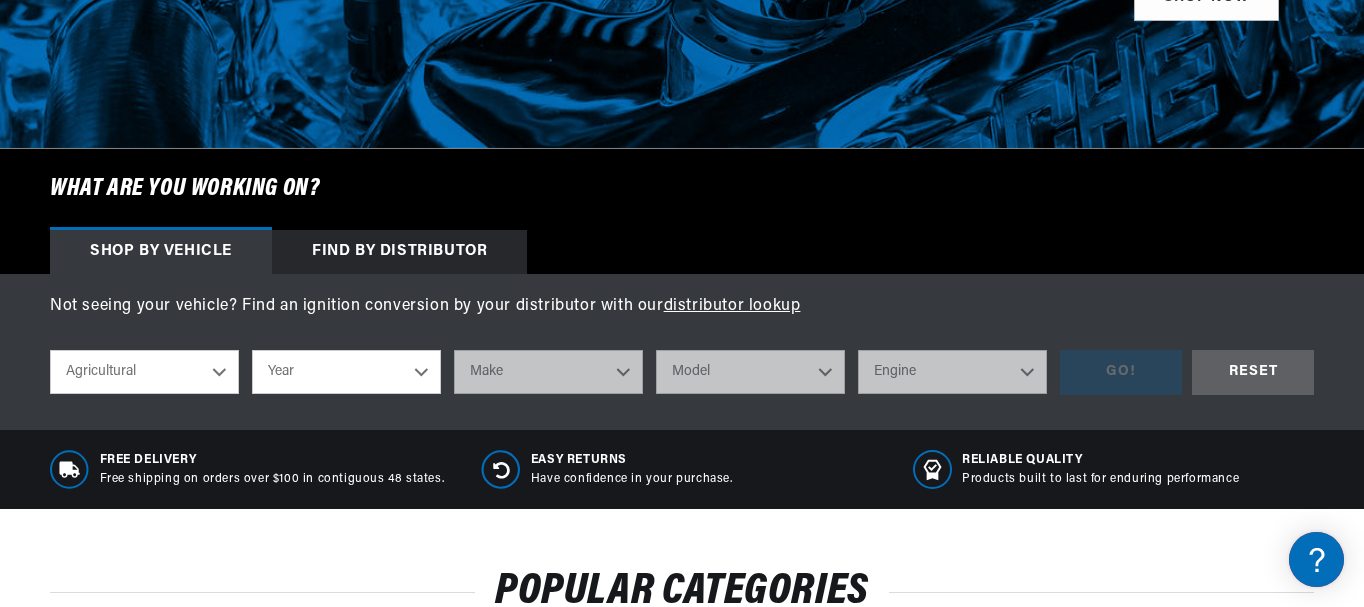 click on "Automotive
Agricultural
Industrial
Marine
Motorcycle" at bounding box center (144, 372) 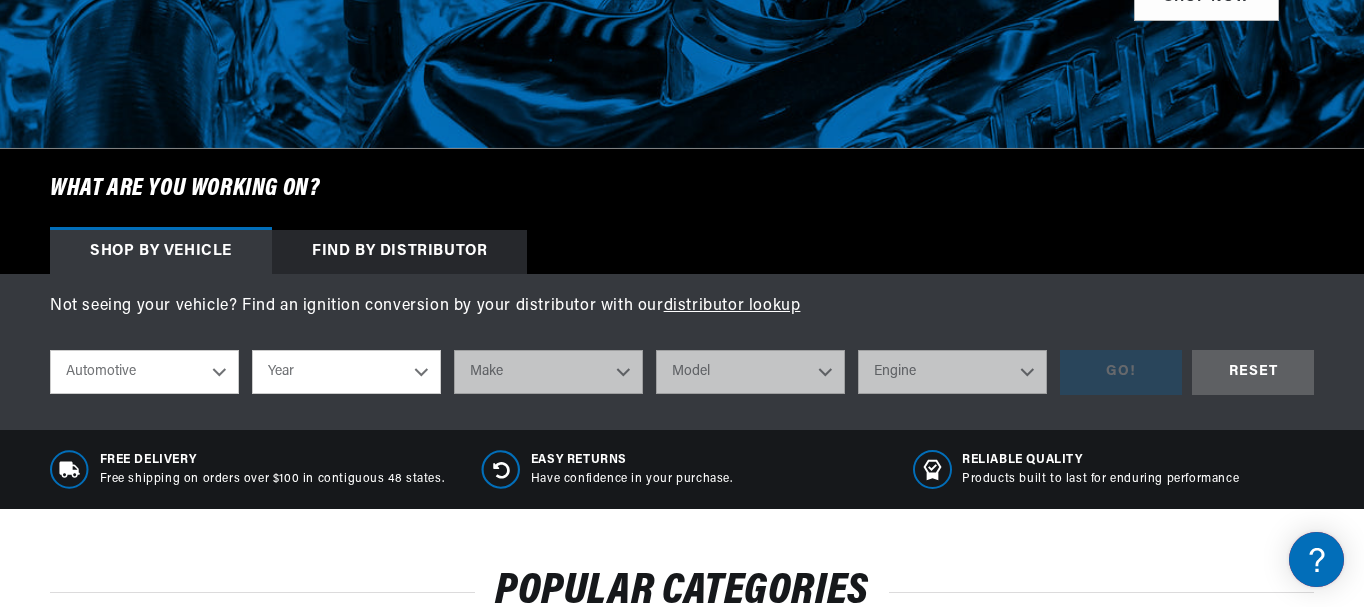 click on "Year
2022
2021
2020
2019
2018
2017
2016
2015
2014
2013
2012
2011
2010
2009
2008
2007
2006
2005
2004
2003
2002
2001
2000
1999
1998
1997
1996
1995
1994
1993
1992
1991
1990
1989
1988
1987
1986 1985" at bounding box center [346, 372] 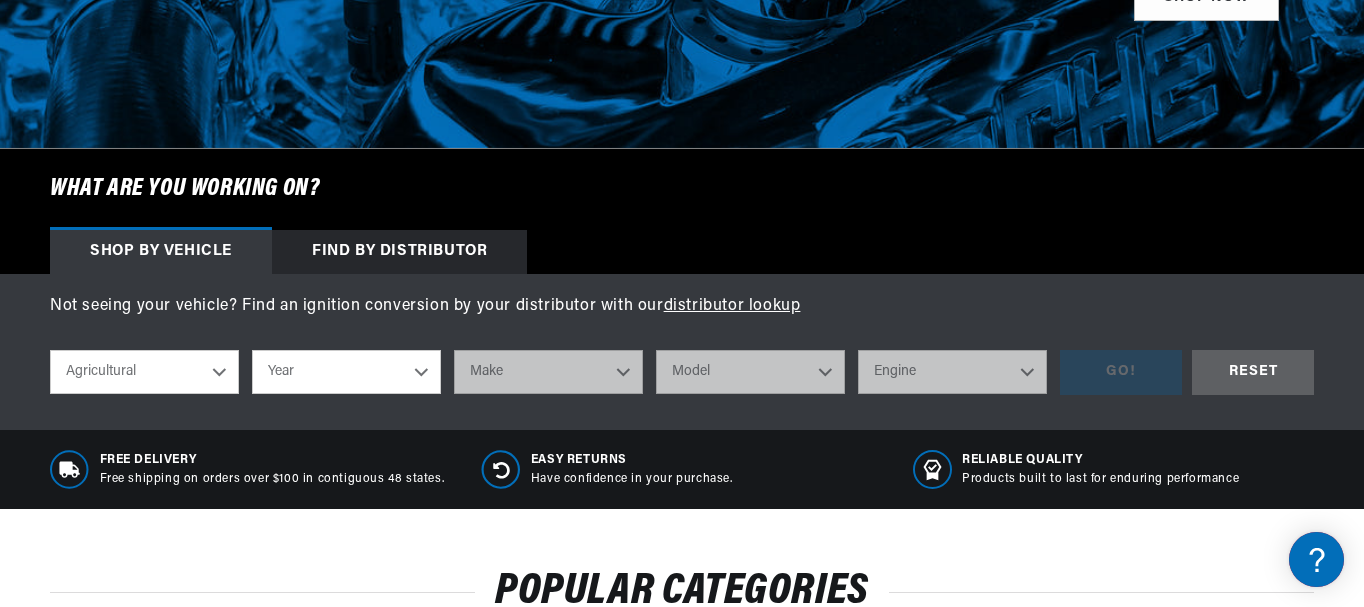 scroll, scrollTop: 0, scrollLeft: 1181, axis: horizontal 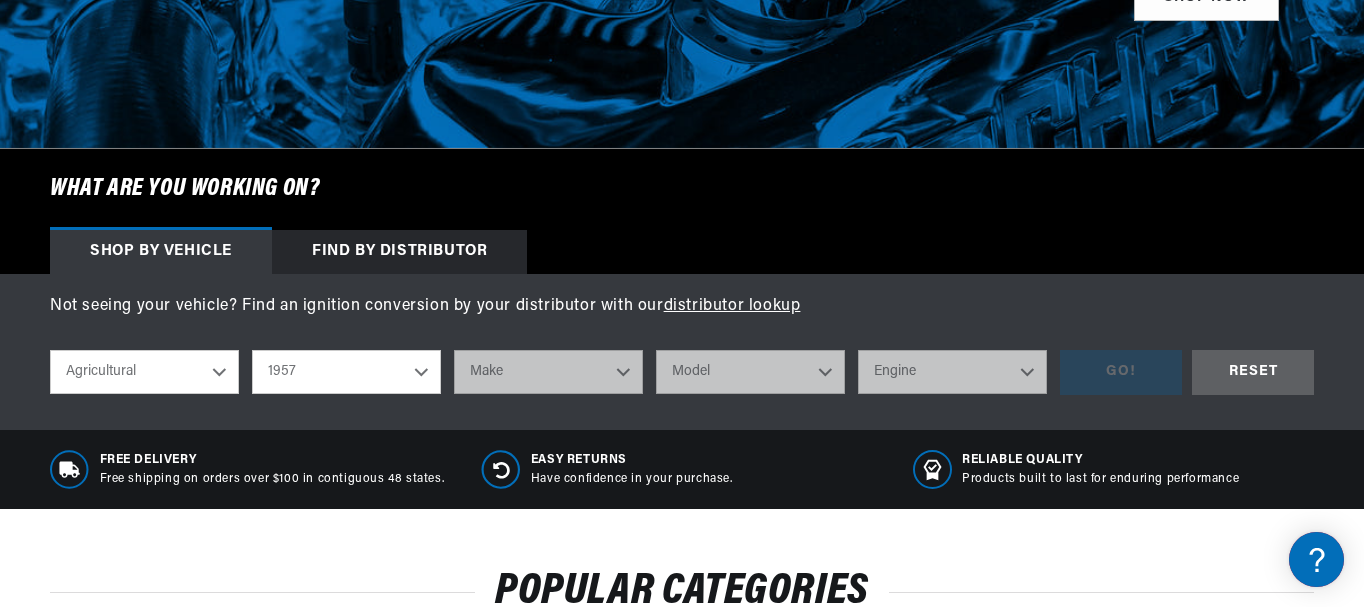 click on "Year
1970
1965
1964
1960
1959
1958
1957
1939
1938
1937" at bounding box center [346, 372] 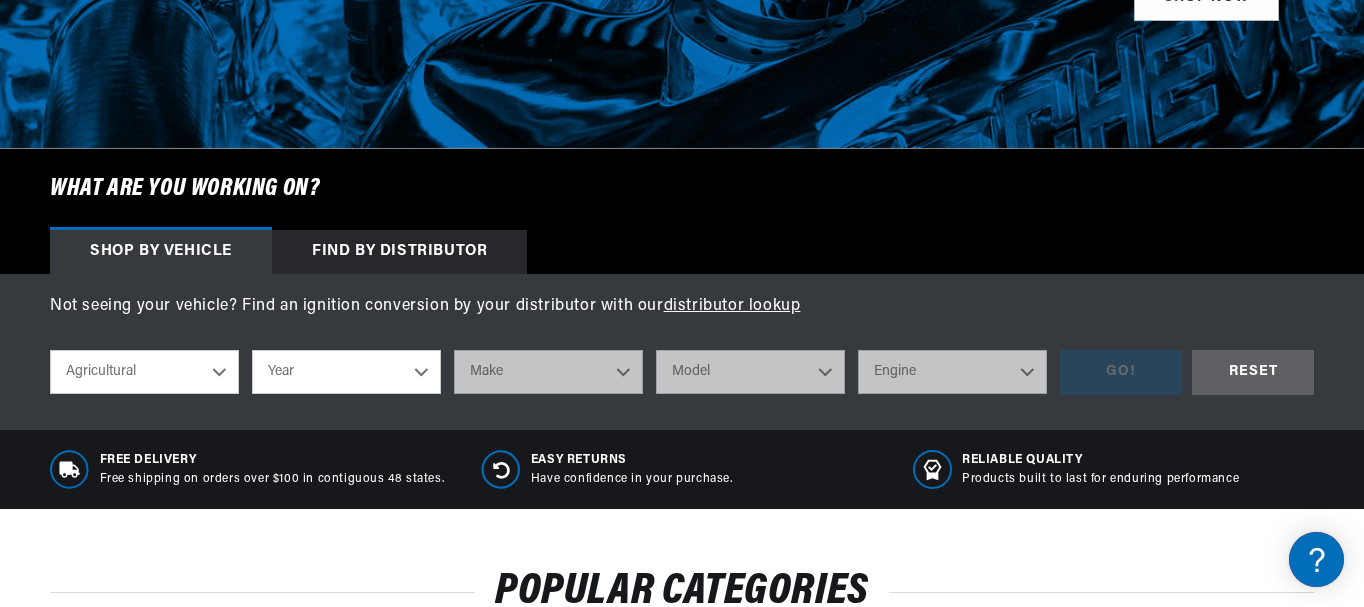 select on "1957" 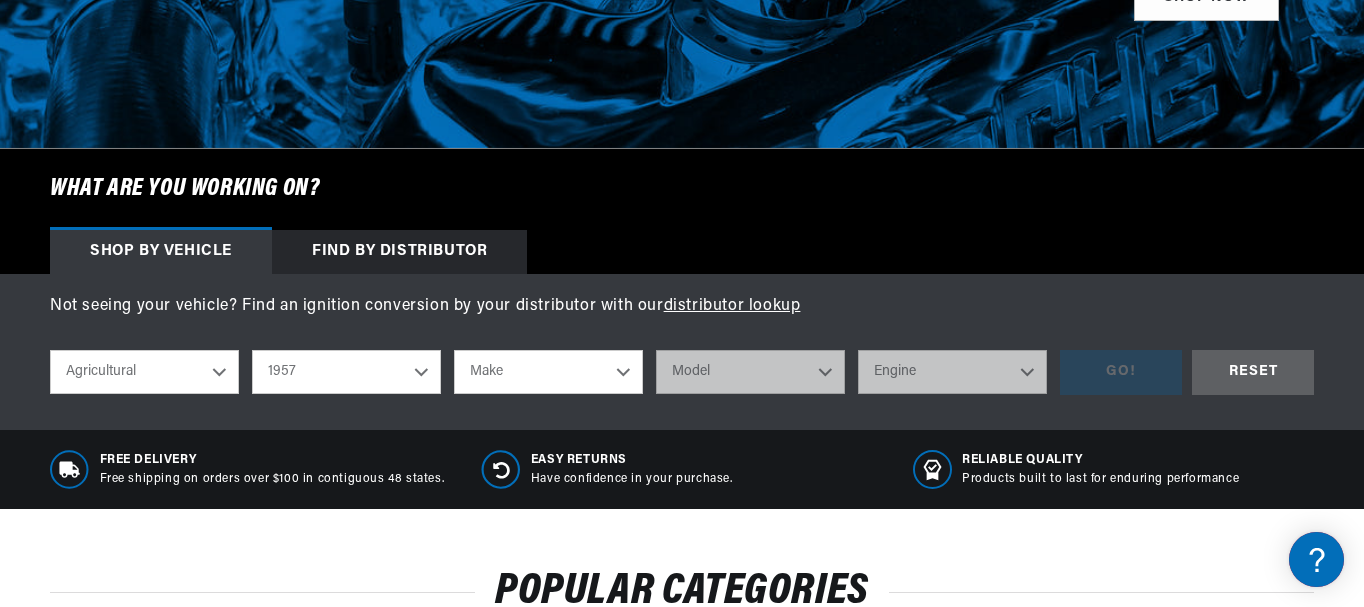 click on "1970
1965
1964
1960
1959
1958
1957
1939
1938
1937" at bounding box center [346, 372] 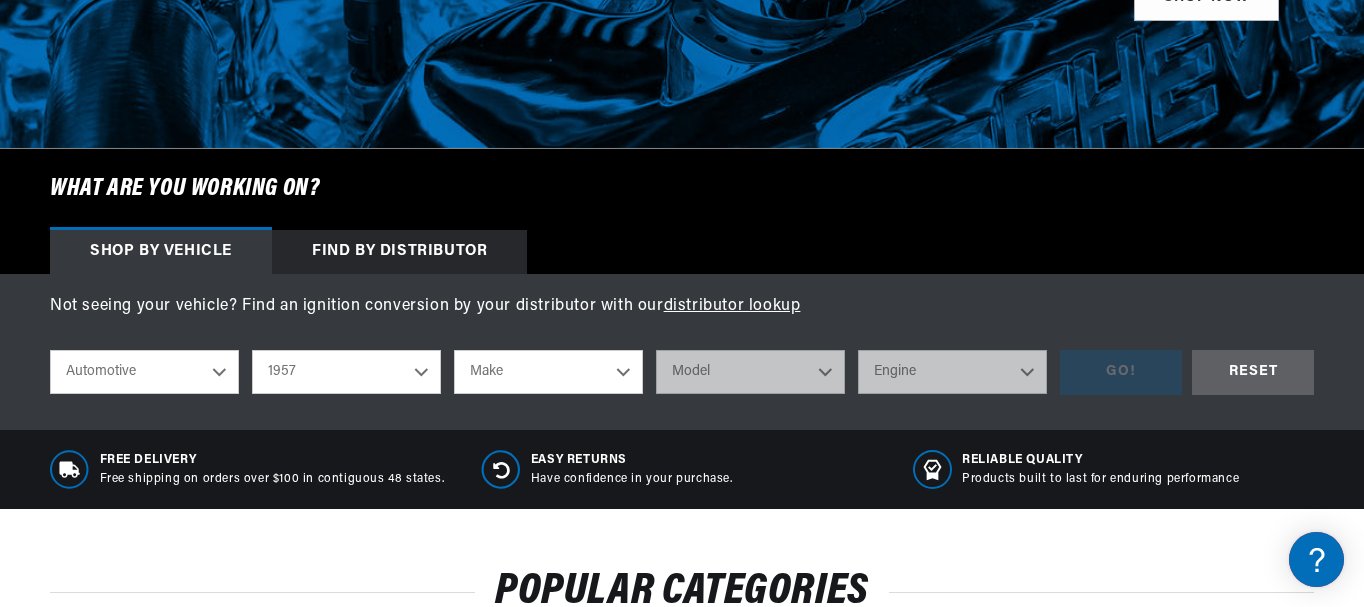 click on "Automotive
Agricultural
Industrial
Marine
Motorcycle" at bounding box center [144, 372] 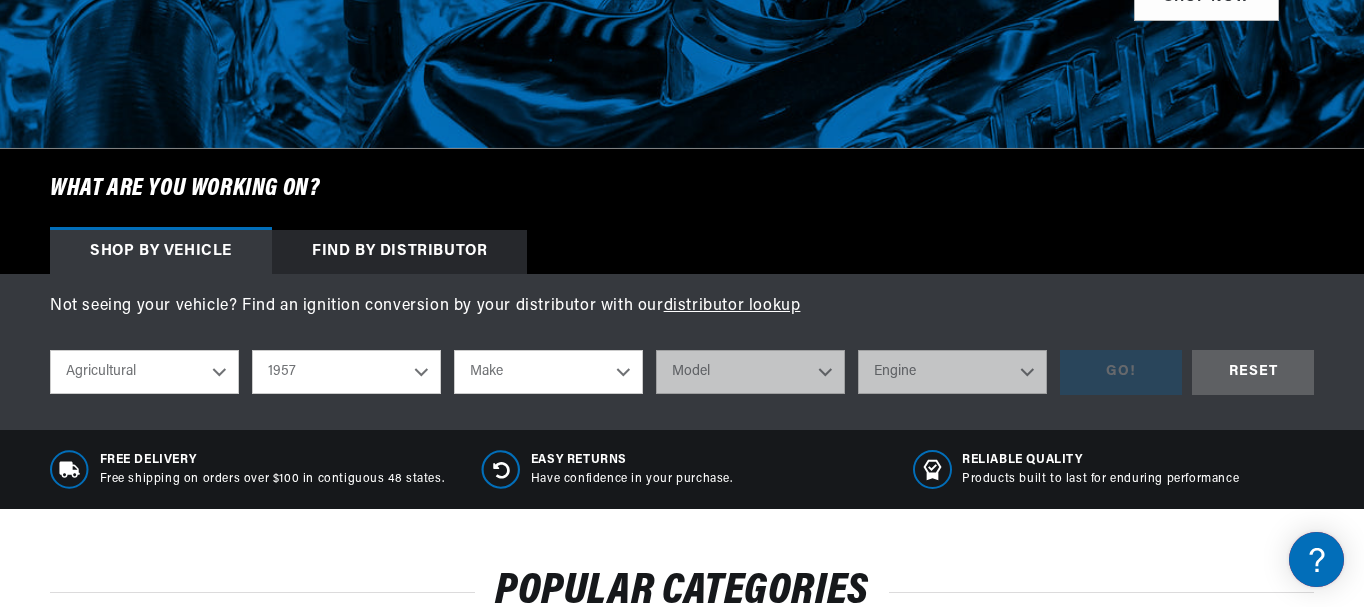 select on "Automotive" 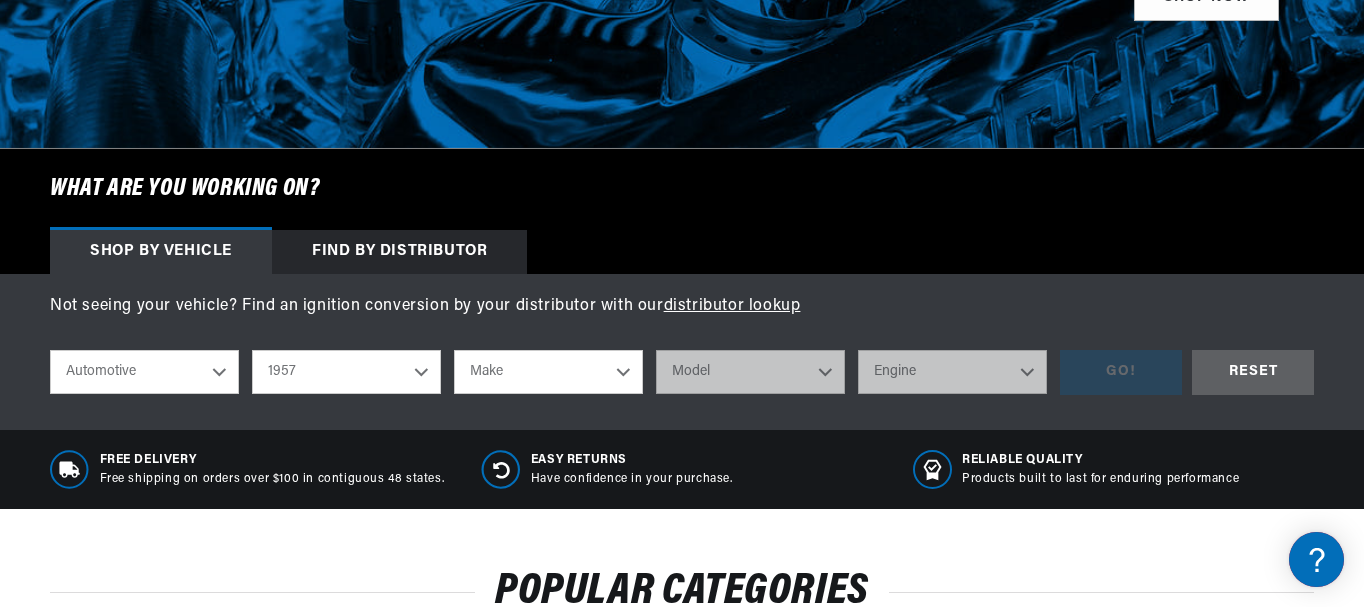 drag, startPoint x: 319, startPoint y: 351, endPoint x: 318, endPoint y: 376, distance: 25.019993 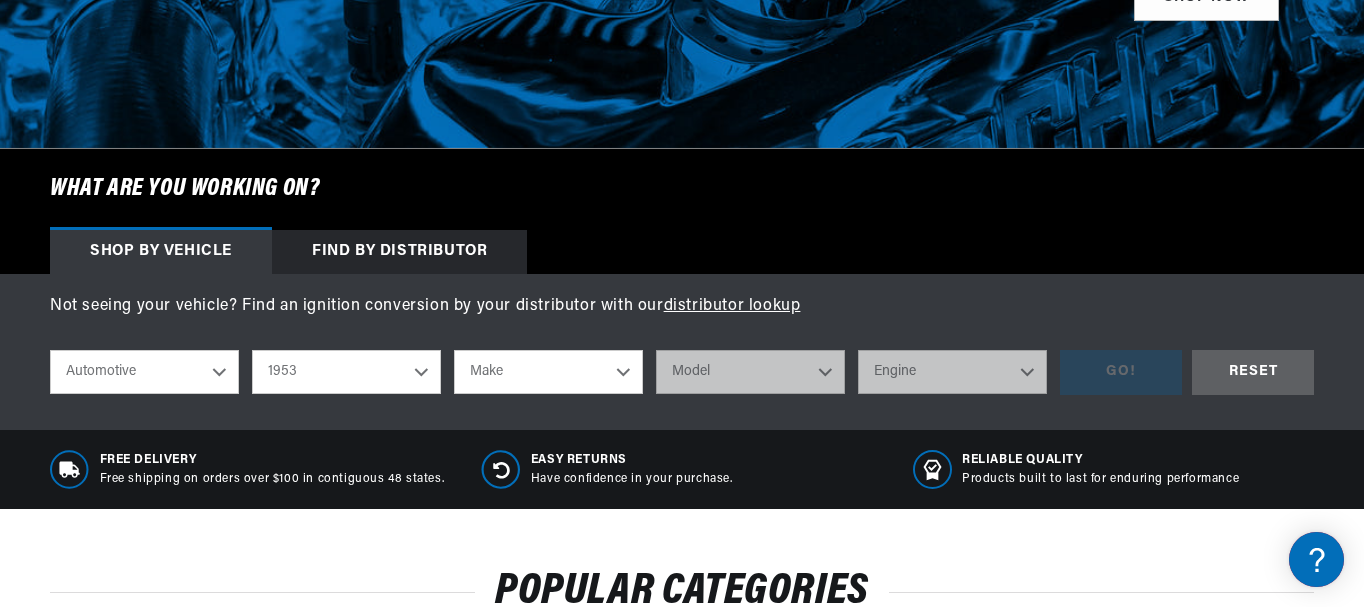 click on "2022
2021
2020
2019
2018
2017
2016
2015
2014
2013
2012
2011
2010
2009
2008
2007
2006
2005
2004
2003
2002
2001
2000
1999
1998
1997
1996
1995
1994
1993
1992
1991
1990
1989
1988
1987
1986
1985 1984" at bounding box center (346, 372) 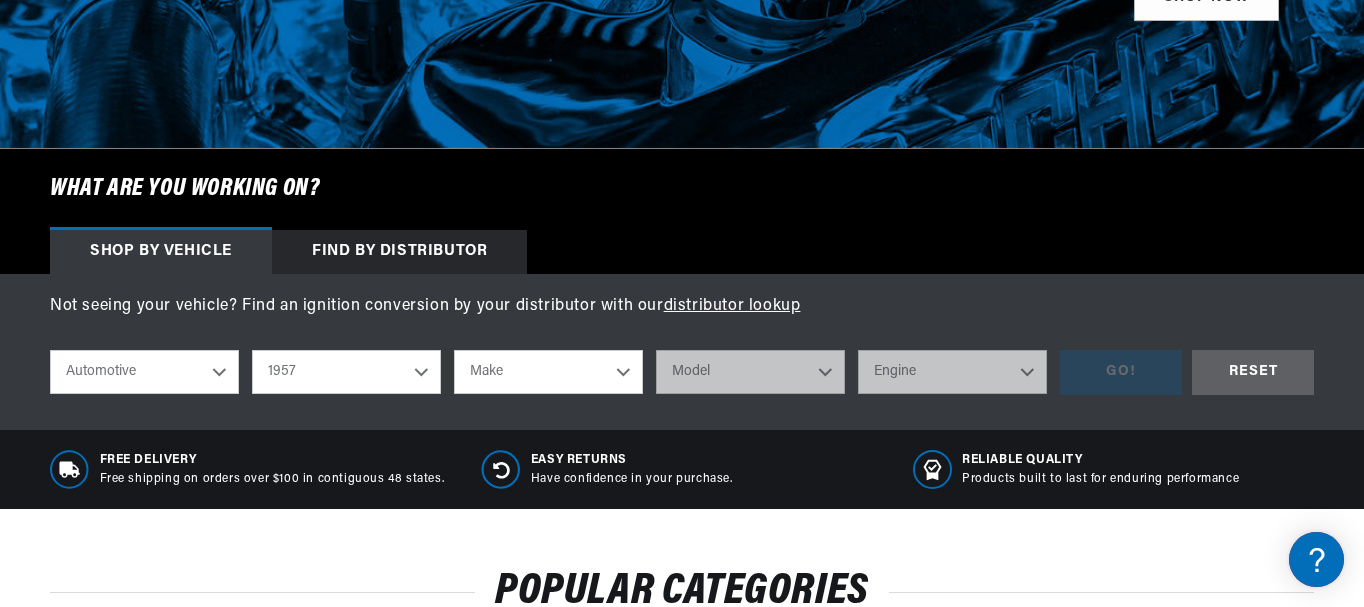 select on "1953" 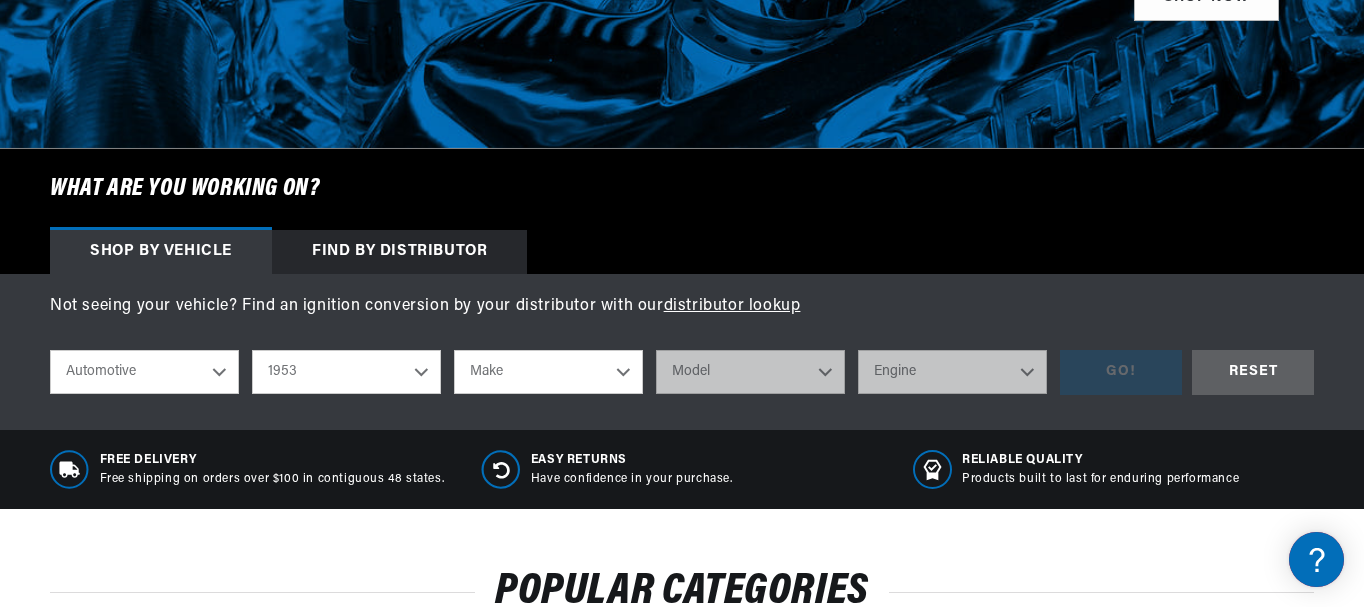 click on "Make
Aston Martin
Austin
Austin Healey
Buick
Cadillac
Chevrolet
Chrysler
Dodge
Ford
GMC
Healey
Hillman
HRG
Humber
Jaguar
Jeep
Kaiser
Lancia
Lea-Francis
Lincoln
MG
Morgan
Morris
Oldsmobile
Porsche
Riley
Rolls-Royce
Singer
Studebaker
Triumph
Willys
Wolseley" at bounding box center [548, 372] 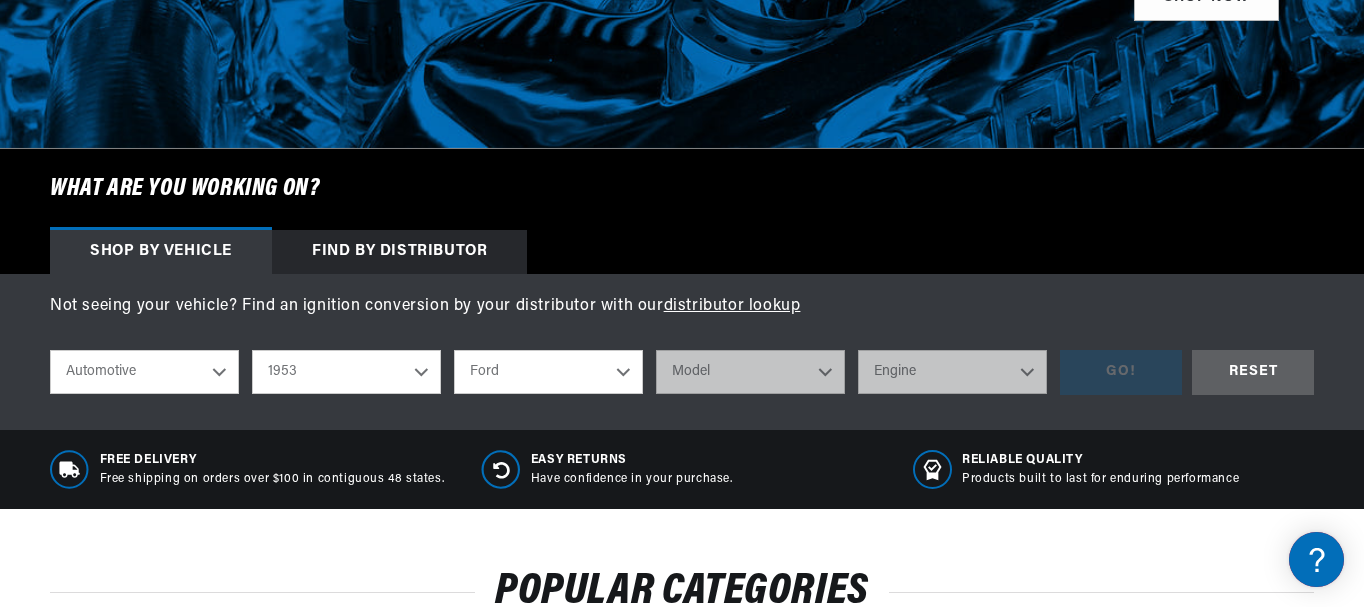 click on "Make
Aston Martin
Austin
Austin Healey
Buick
Cadillac
Chevrolet
Chrysler
Dodge
Ford
GMC
Healey
Hillman
HRG
Humber
Jaguar
Jeep
Kaiser
Lancia
Lea-Francis
Lincoln
MG
Morgan
Morris
Oldsmobile
Porsche
Riley
Rolls-Royce
Singer
Studebaker
Triumph
Willys
Wolseley" at bounding box center (548, 372) 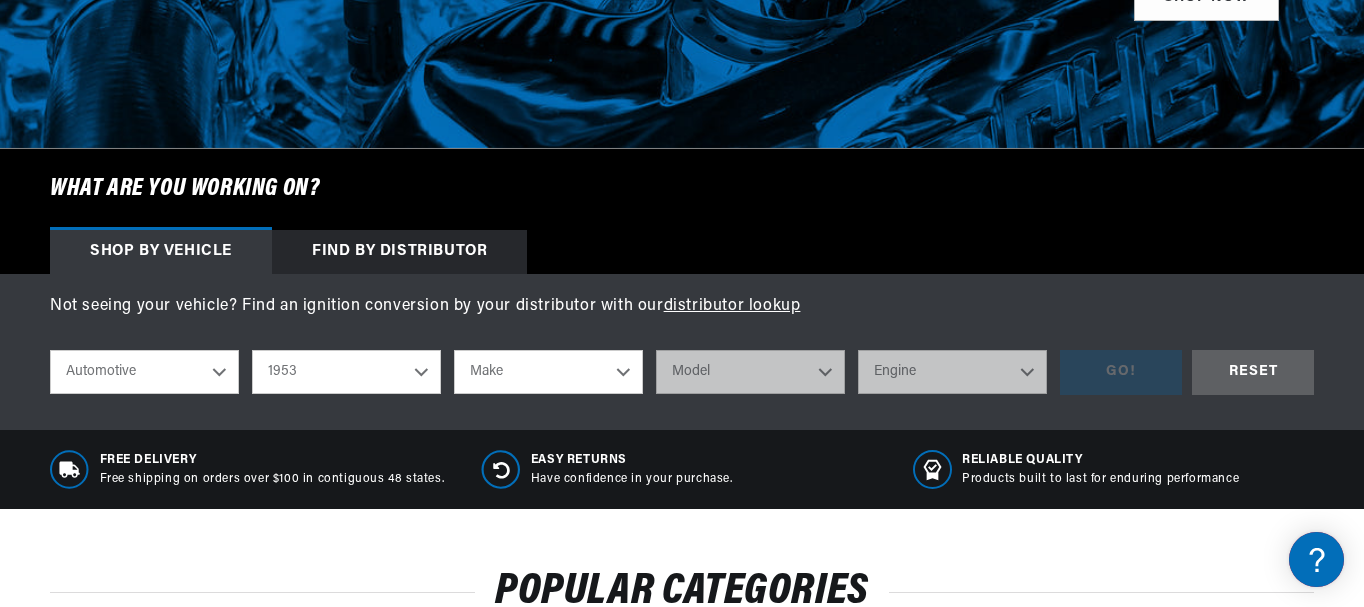 select on "Ford" 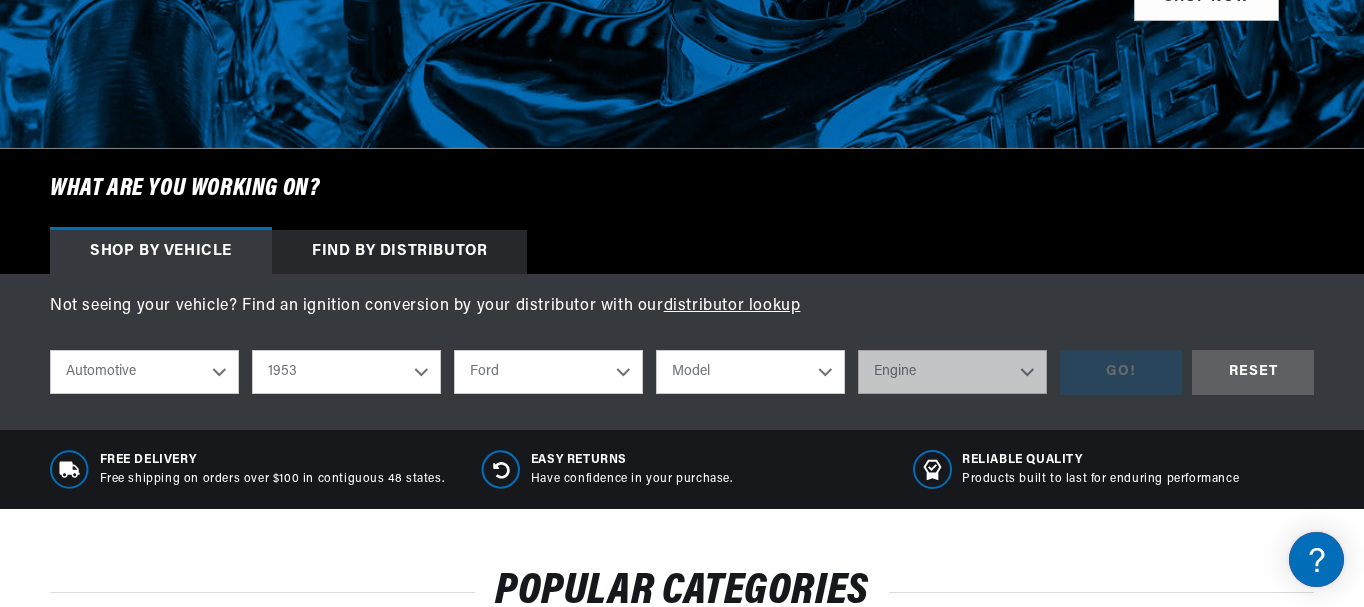 click on "Model
Club
Country Sedan
Country Squire
Crestline
Customline
F-100
F-250
F-350
Mainline
Ranch Wagon
Sunliner
Victoria" at bounding box center (750, 372) 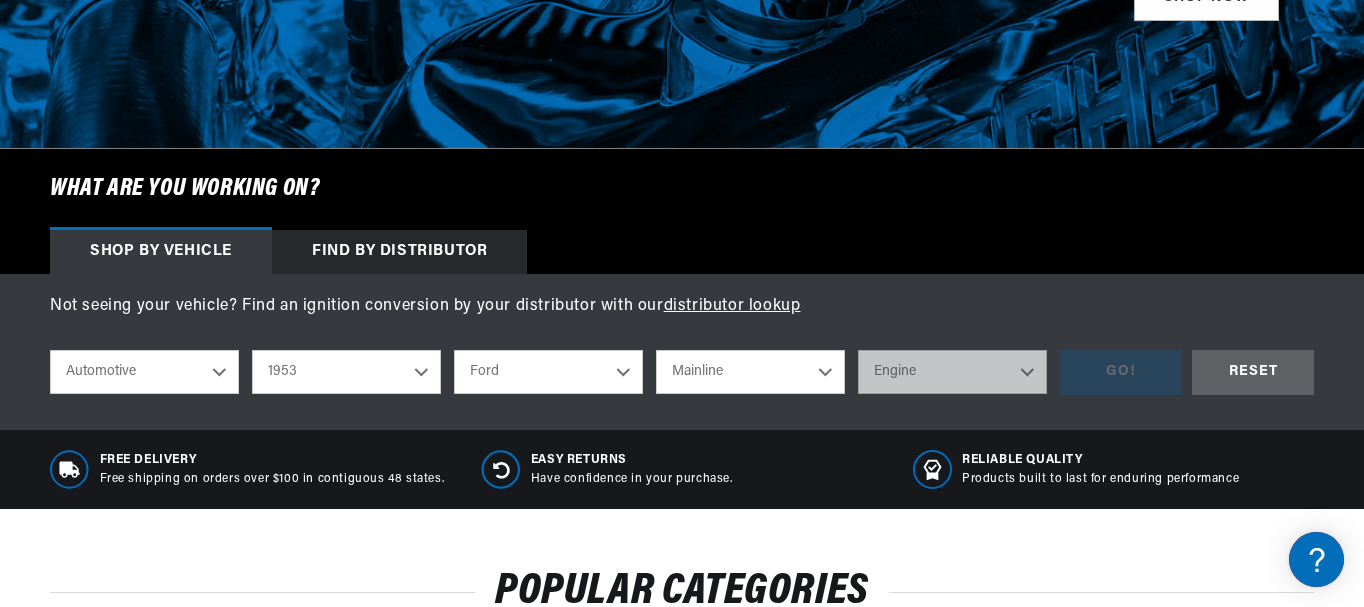 click on "Model
Club
Country Sedan
Country Squire
Crestline
Customline
F-100
F-250
F-350
Mainline
Ranch Wagon
Sunliner
Victoria" at bounding box center (750, 372) 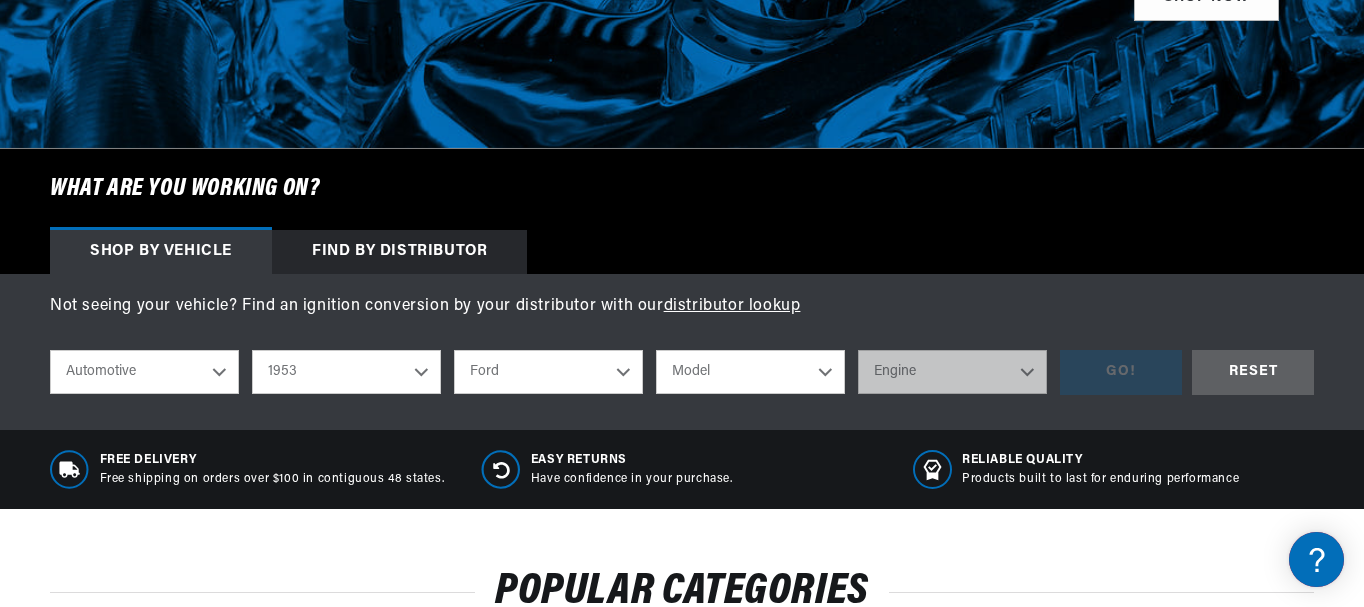 select on "Mainline" 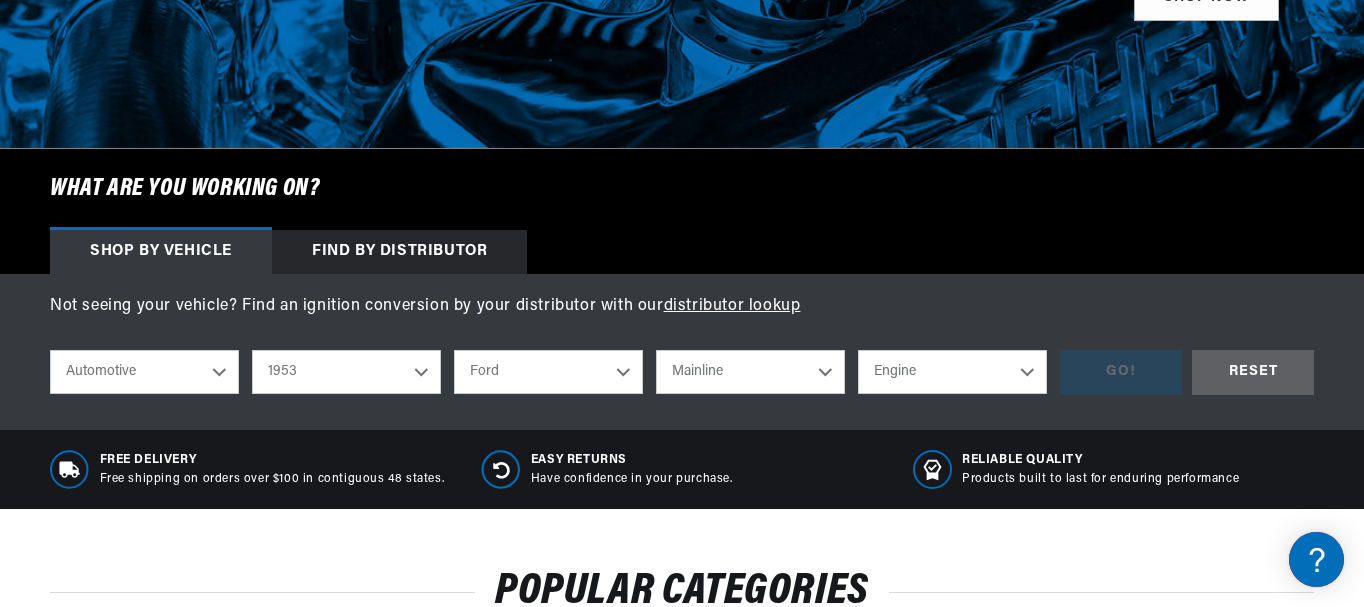 click on "Engine
3.5L
3.7L
3.9L
4.2L" at bounding box center (952, 372) 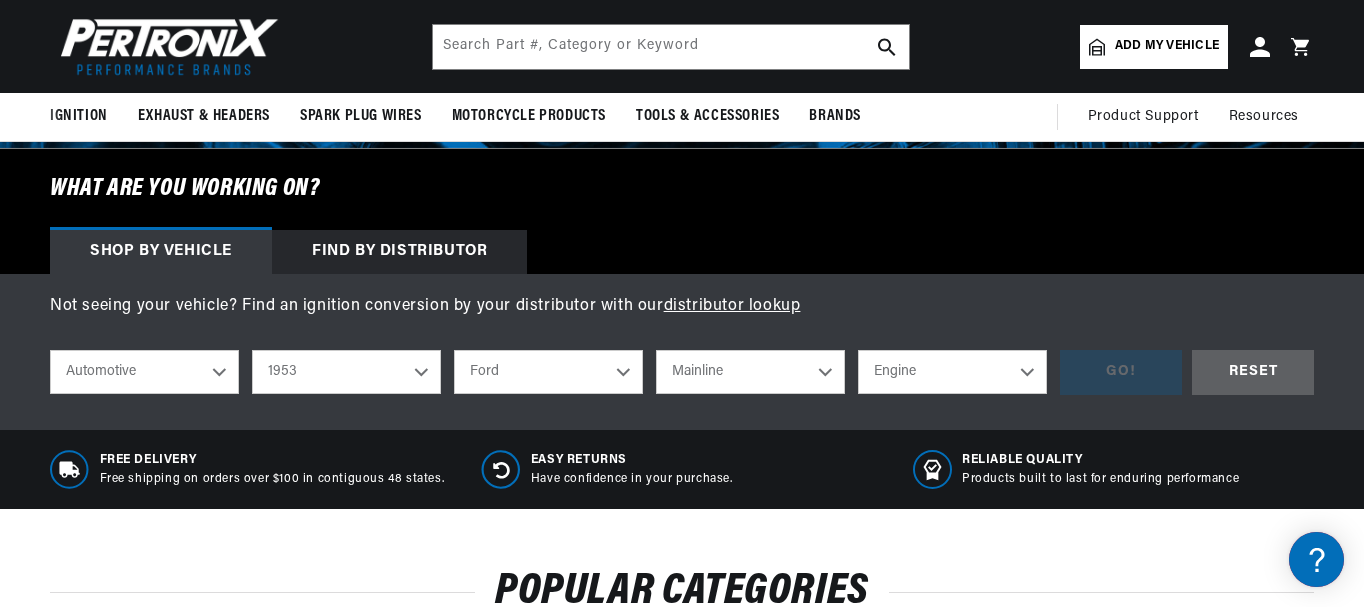 scroll, scrollTop: 0, scrollLeft: 0, axis: both 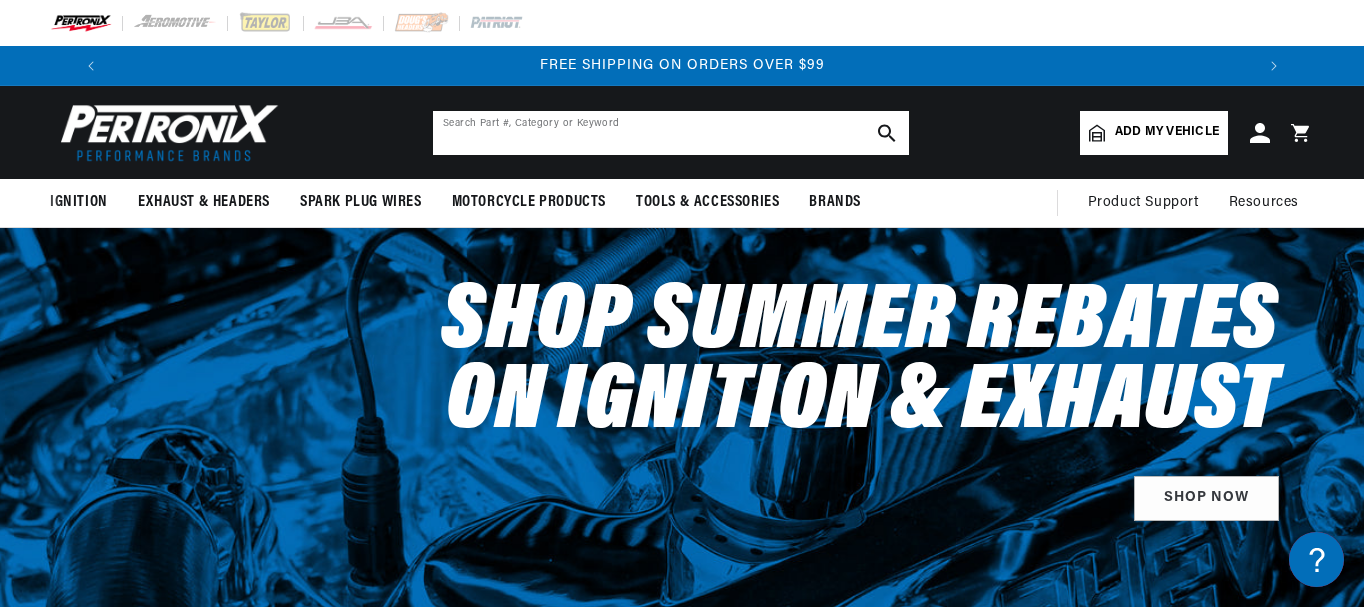 click at bounding box center [671, 133] 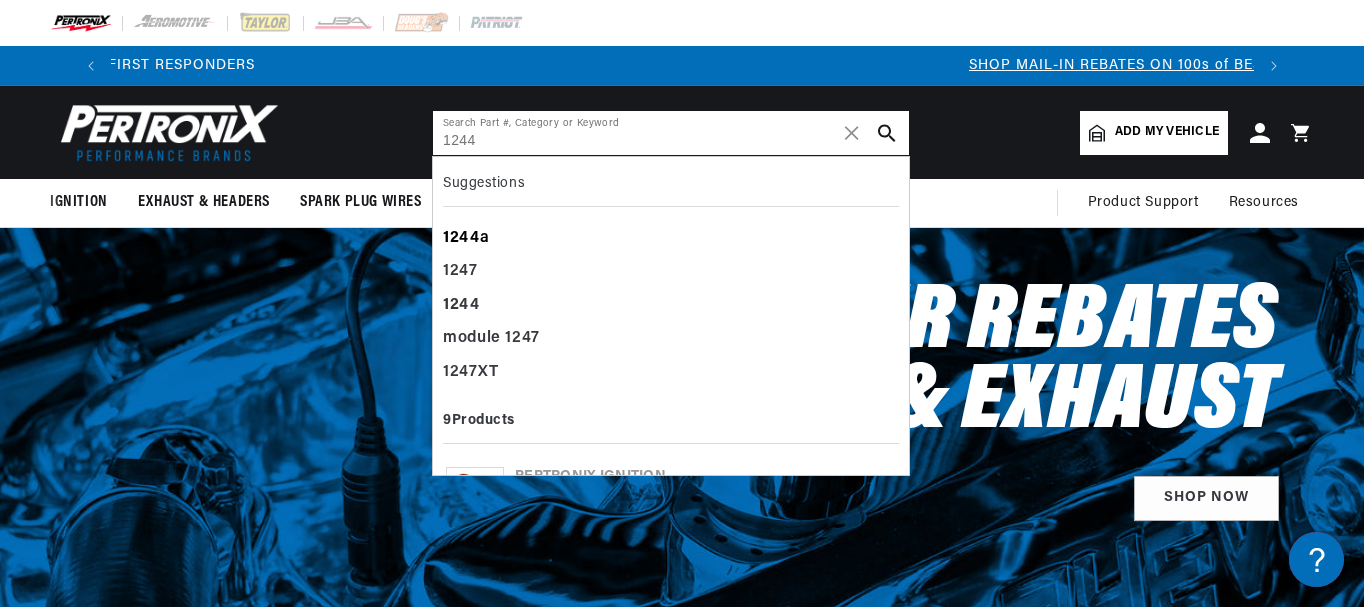 type on "1244" 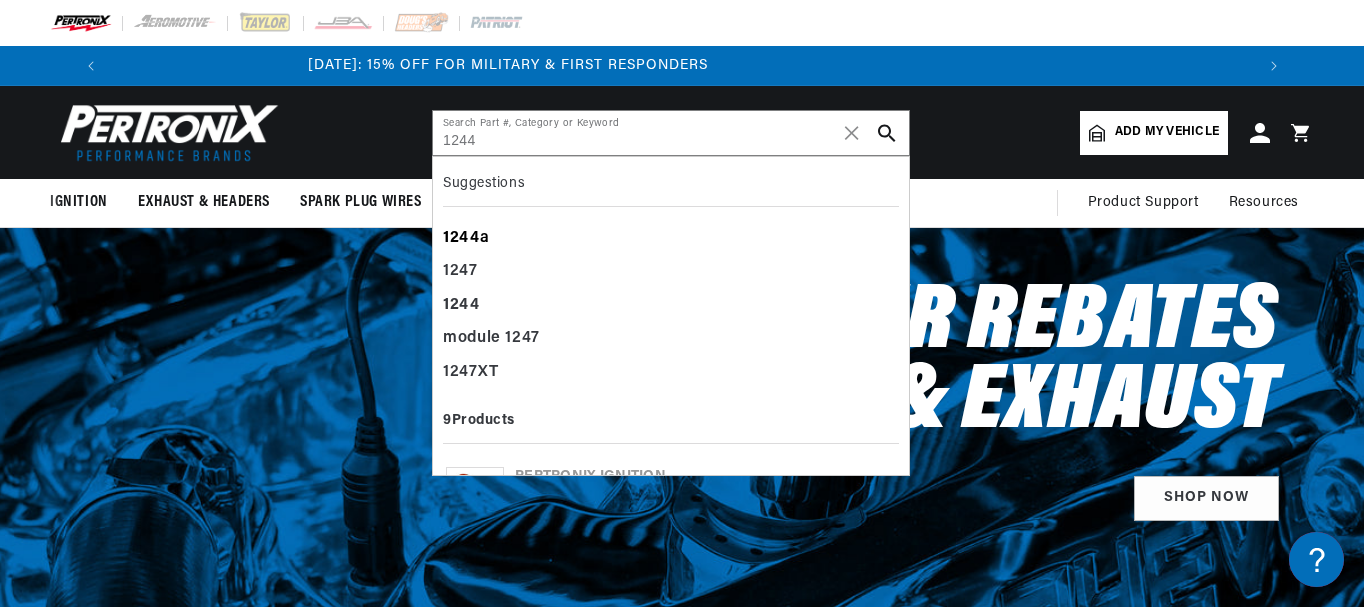 click on "1244" at bounding box center (461, 238) 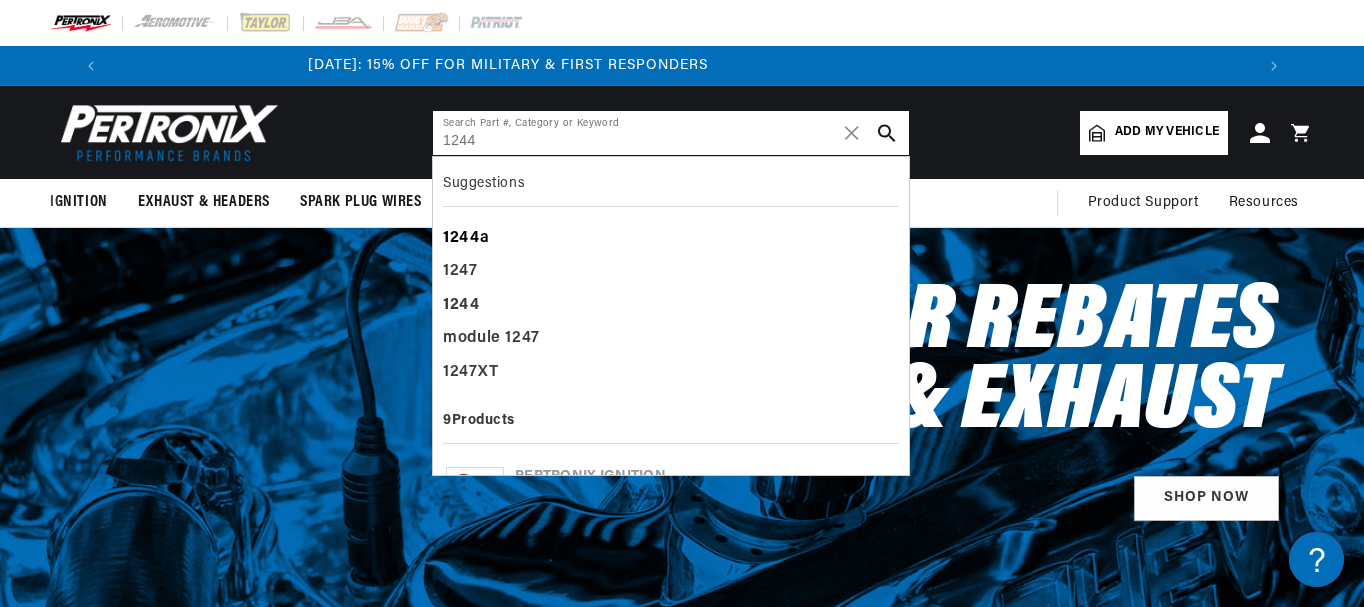scroll, scrollTop: 0, scrollLeft: 10, axis: horizontal 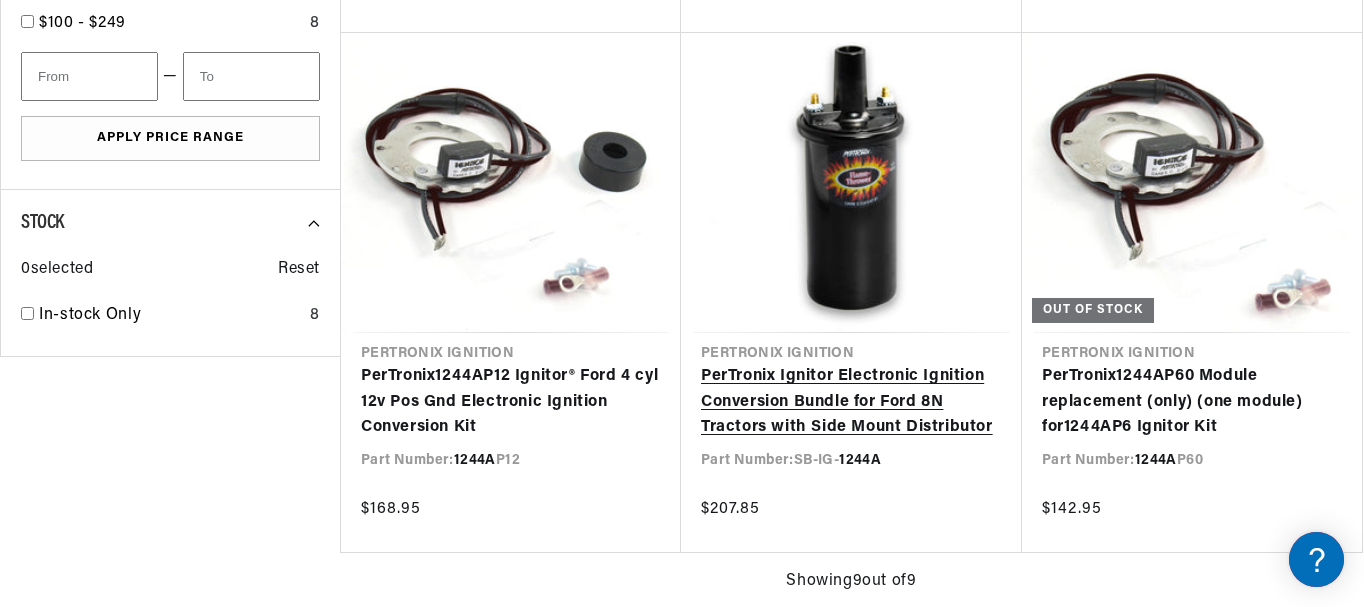 click on "PerTronix Ignitor Electronic Ignition Conversion Bundle for Ford 8N Tractors with Side Mount Distributor" at bounding box center [851, 402] 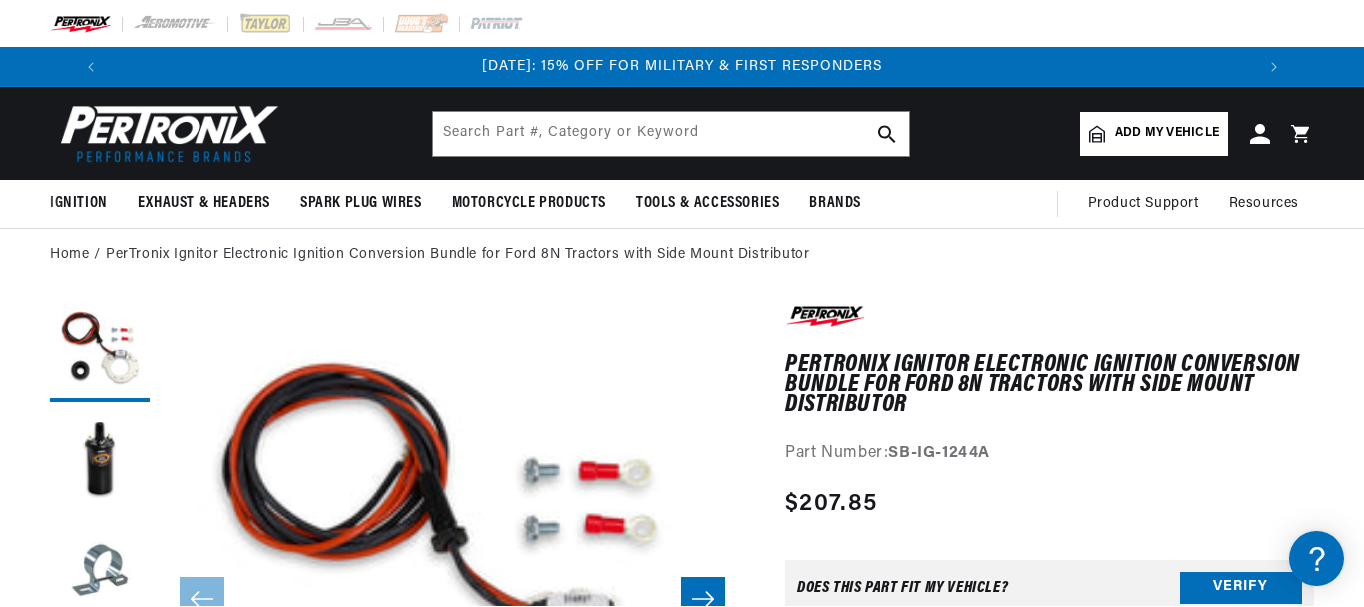 scroll, scrollTop: 0, scrollLeft: 0, axis: both 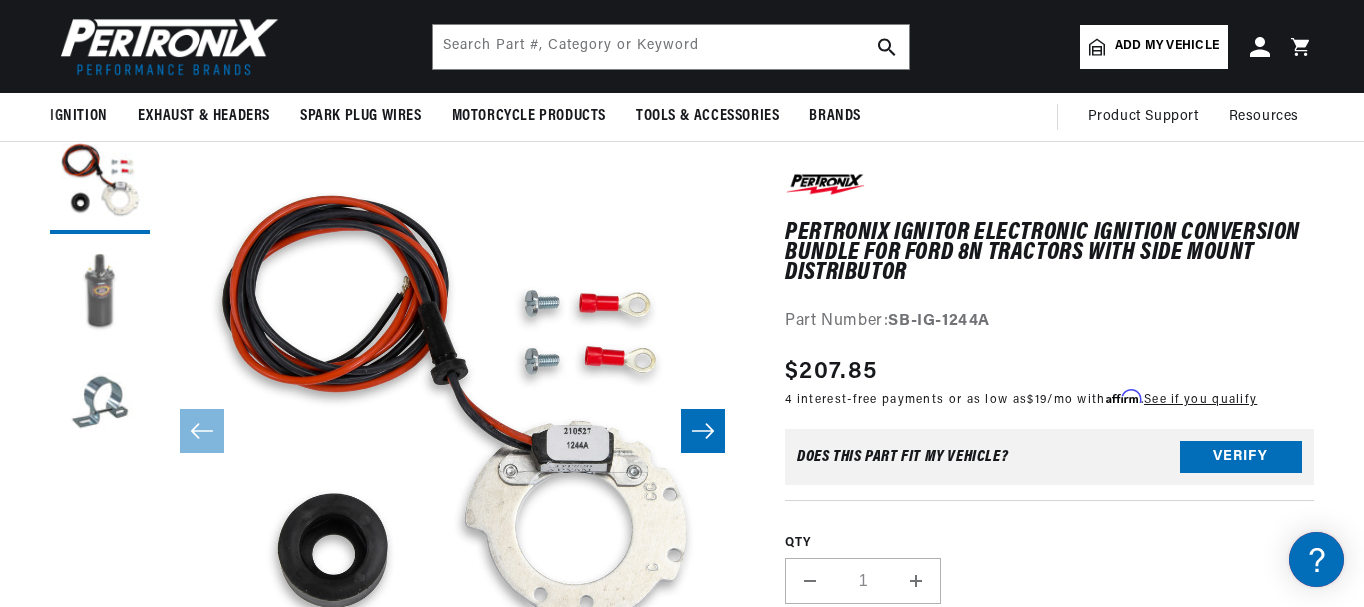 click at bounding box center [100, 294] 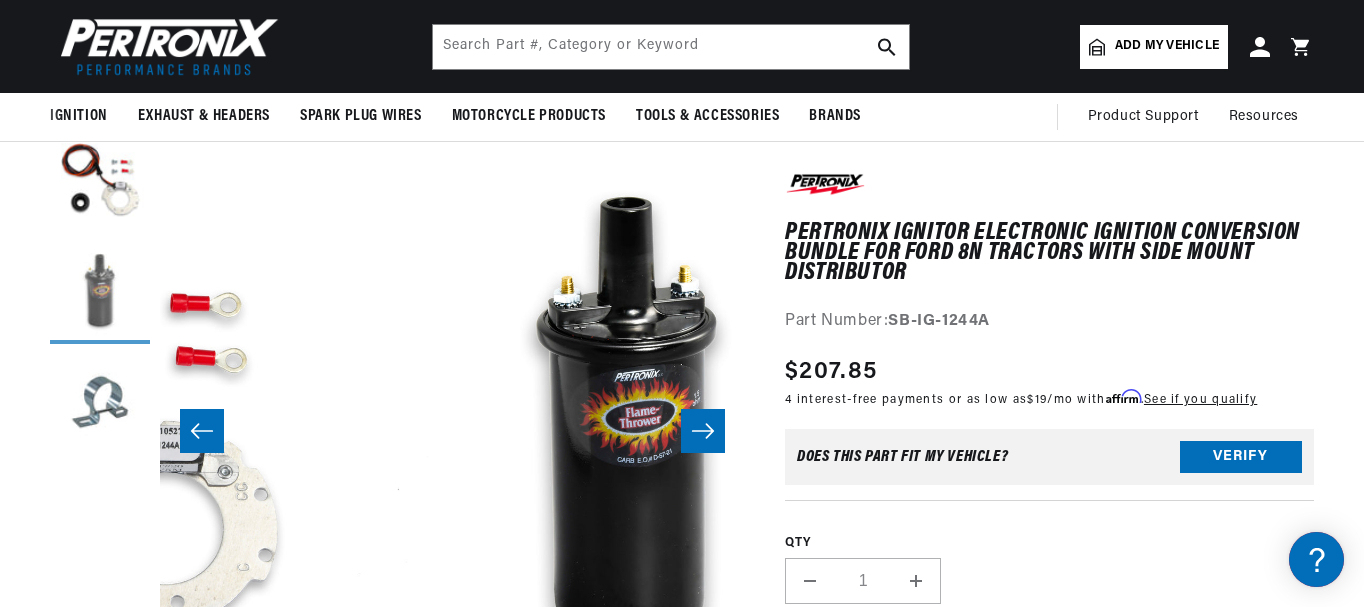 scroll, scrollTop: 0, scrollLeft: 585, axis: horizontal 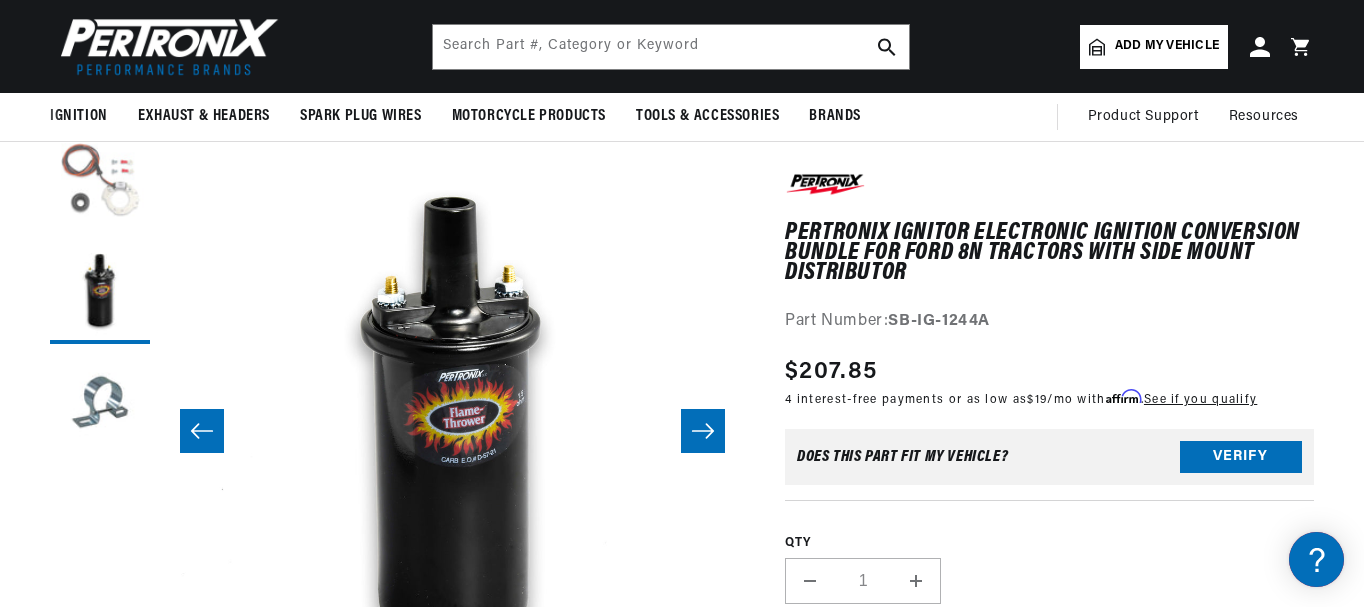 click at bounding box center (100, 184) 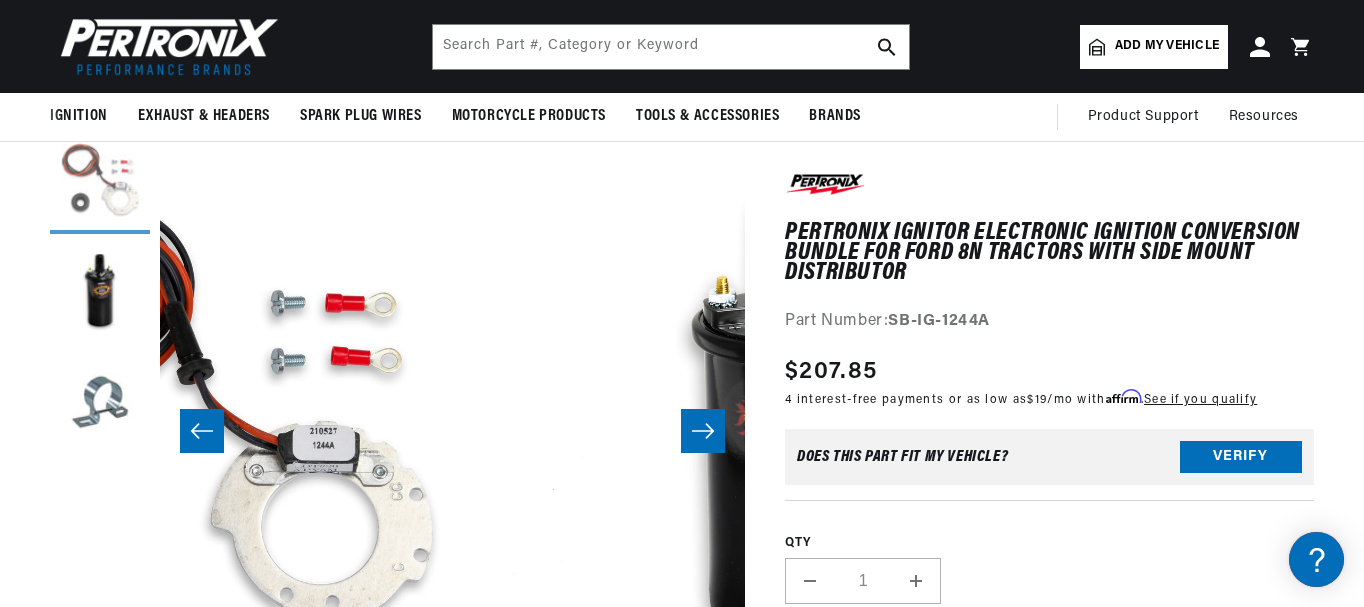 scroll, scrollTop: 0, scrollLeft: 0, axis: both 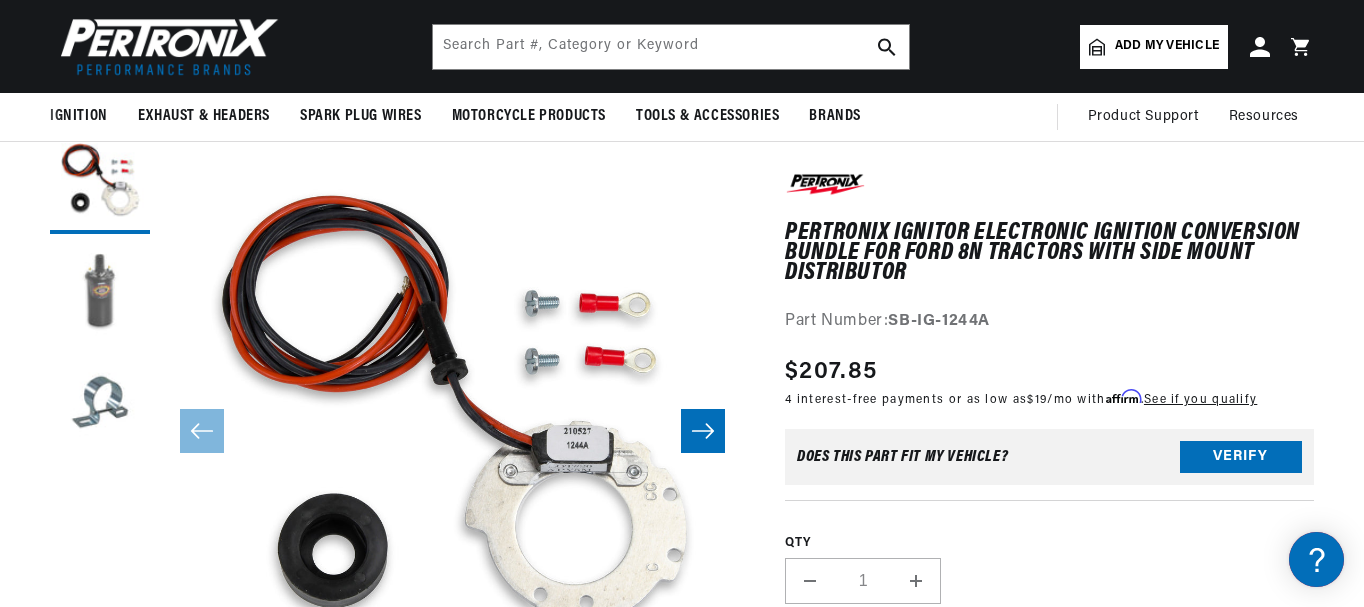 click at bounding box center [100, 294] 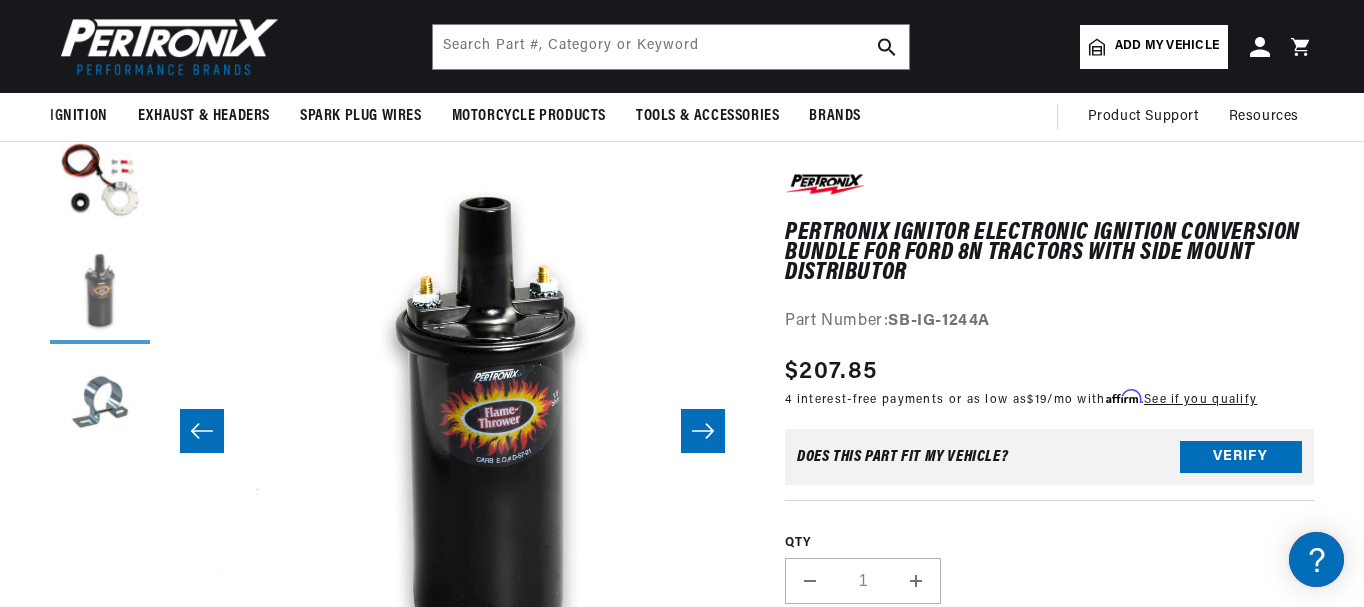 scroll, scrollTop: 0, scrollLeft: 585, axis: horizontal 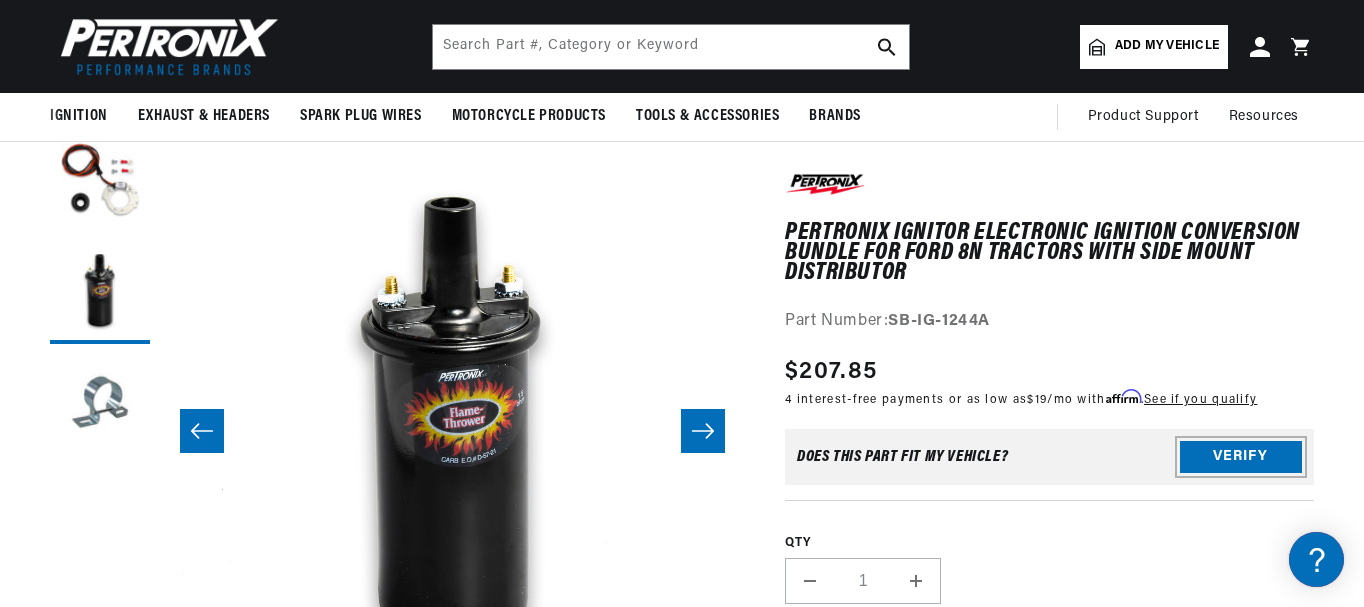 click on "Verify" at bounding box center [1241, 457] 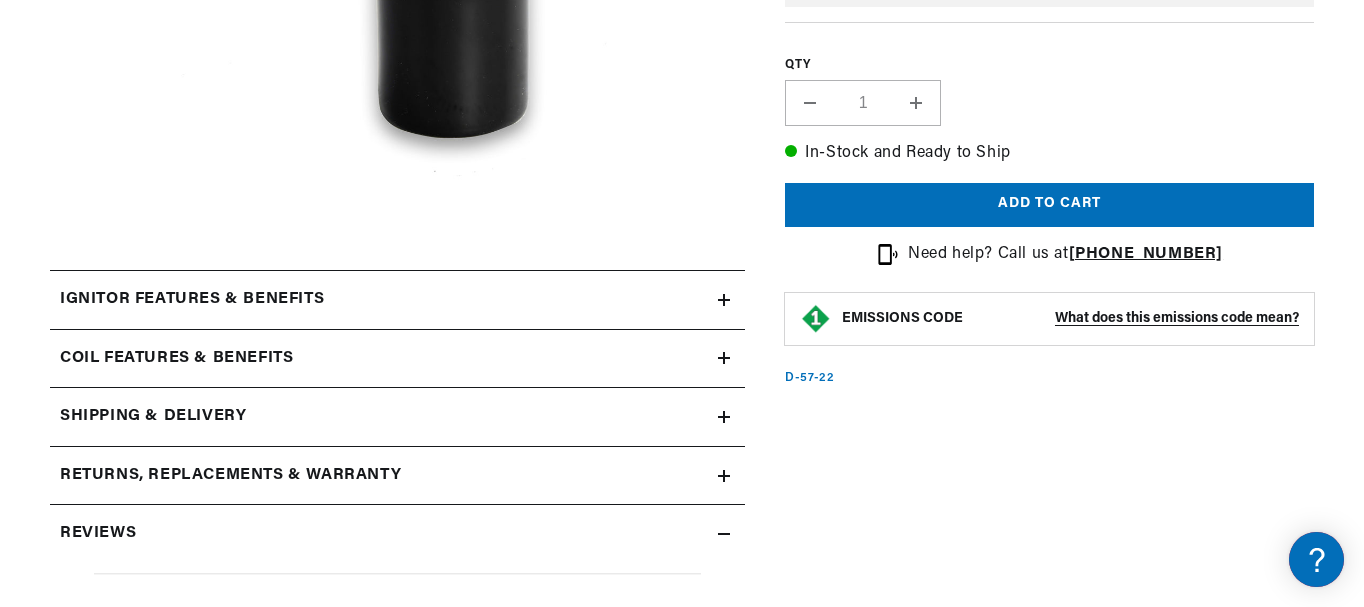 scroll, scrollTop: 667, scrollLeft: 0, axis: vertical 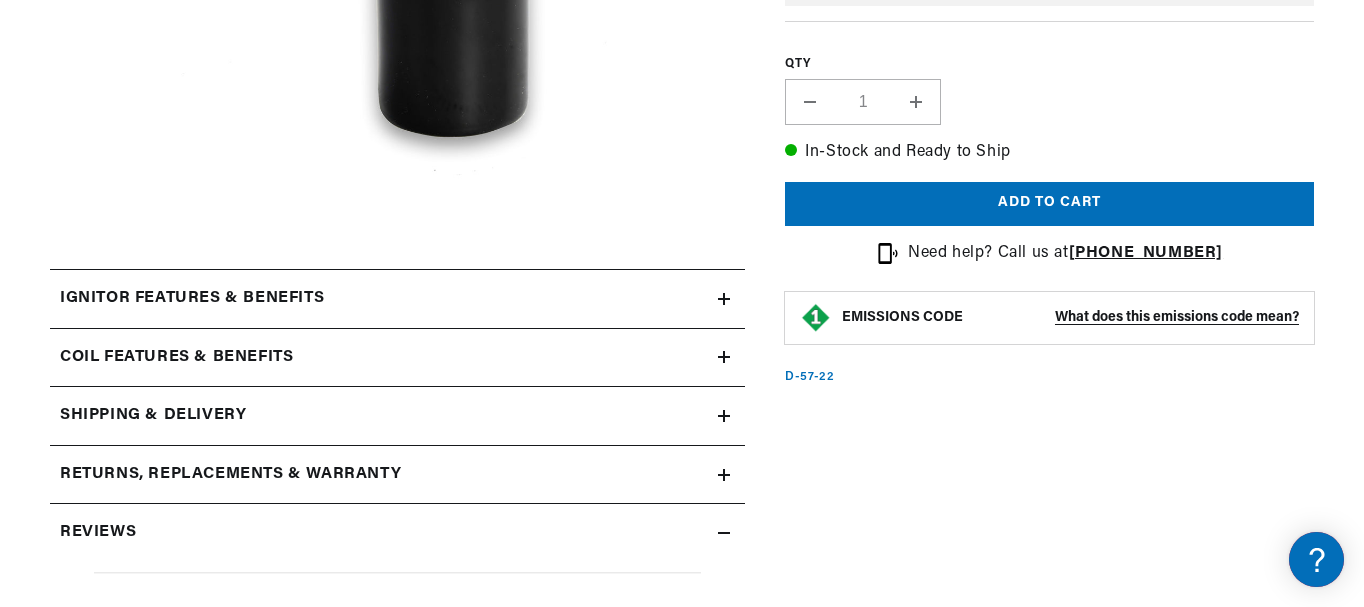 click on "Coil Features & Benefits" at bounding box center (384, 299) 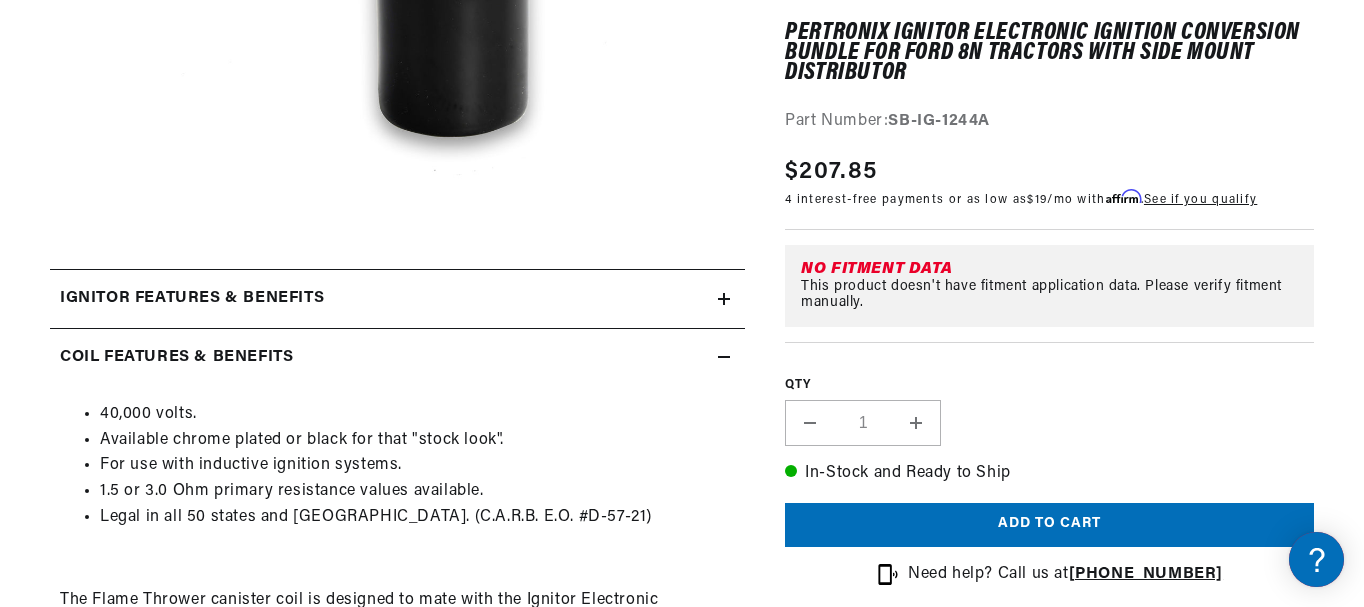 scroll, scrollTop: 0, scrollLeft: 1534, axis: horizontal 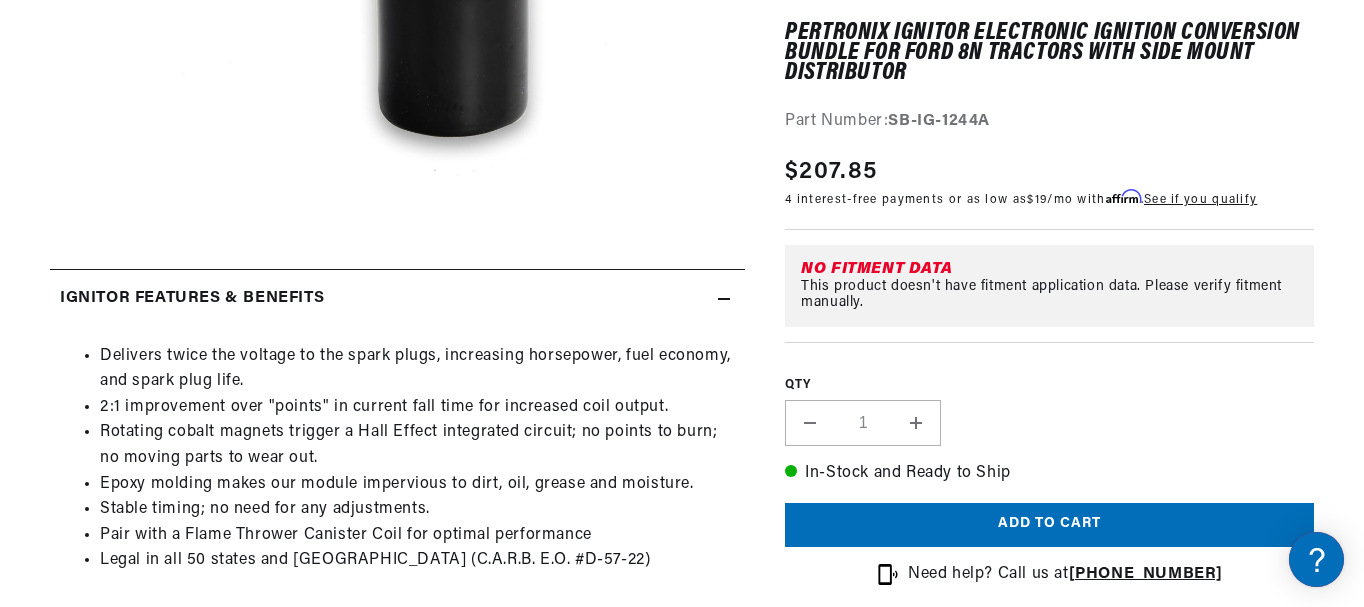 click on "Ignitor Features & Benefits" at bounding box center [384, 299] 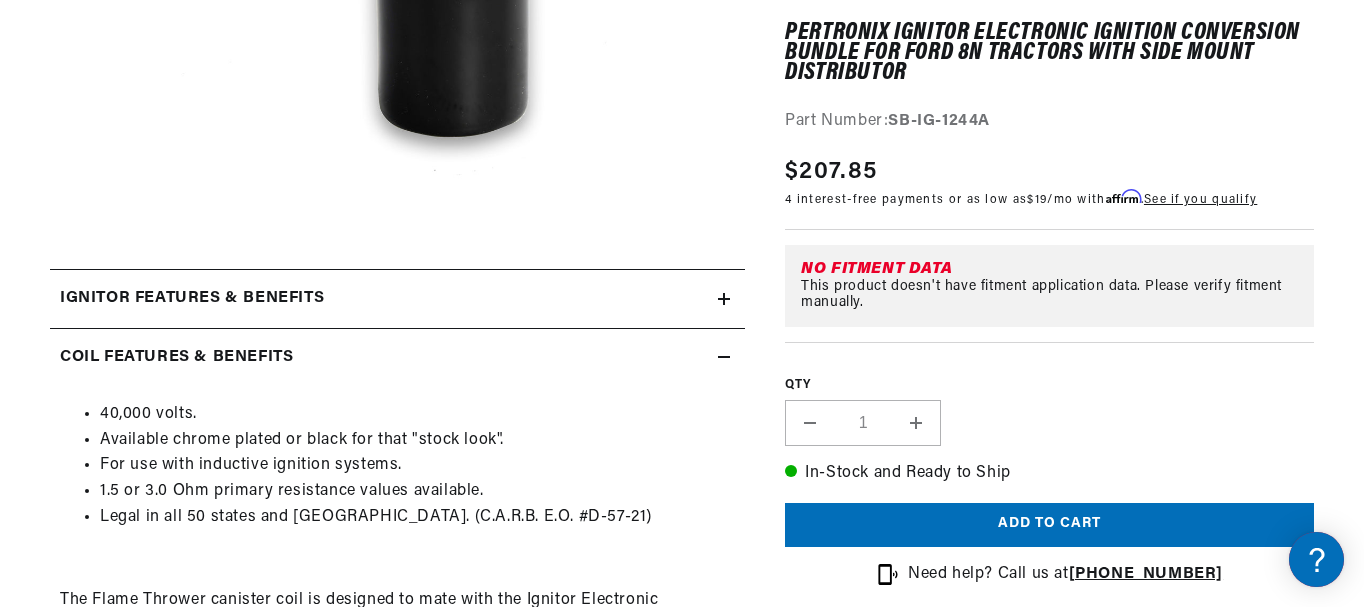 scroll, scrollTop: 833, scrollLeft: 0, axis: vertical 